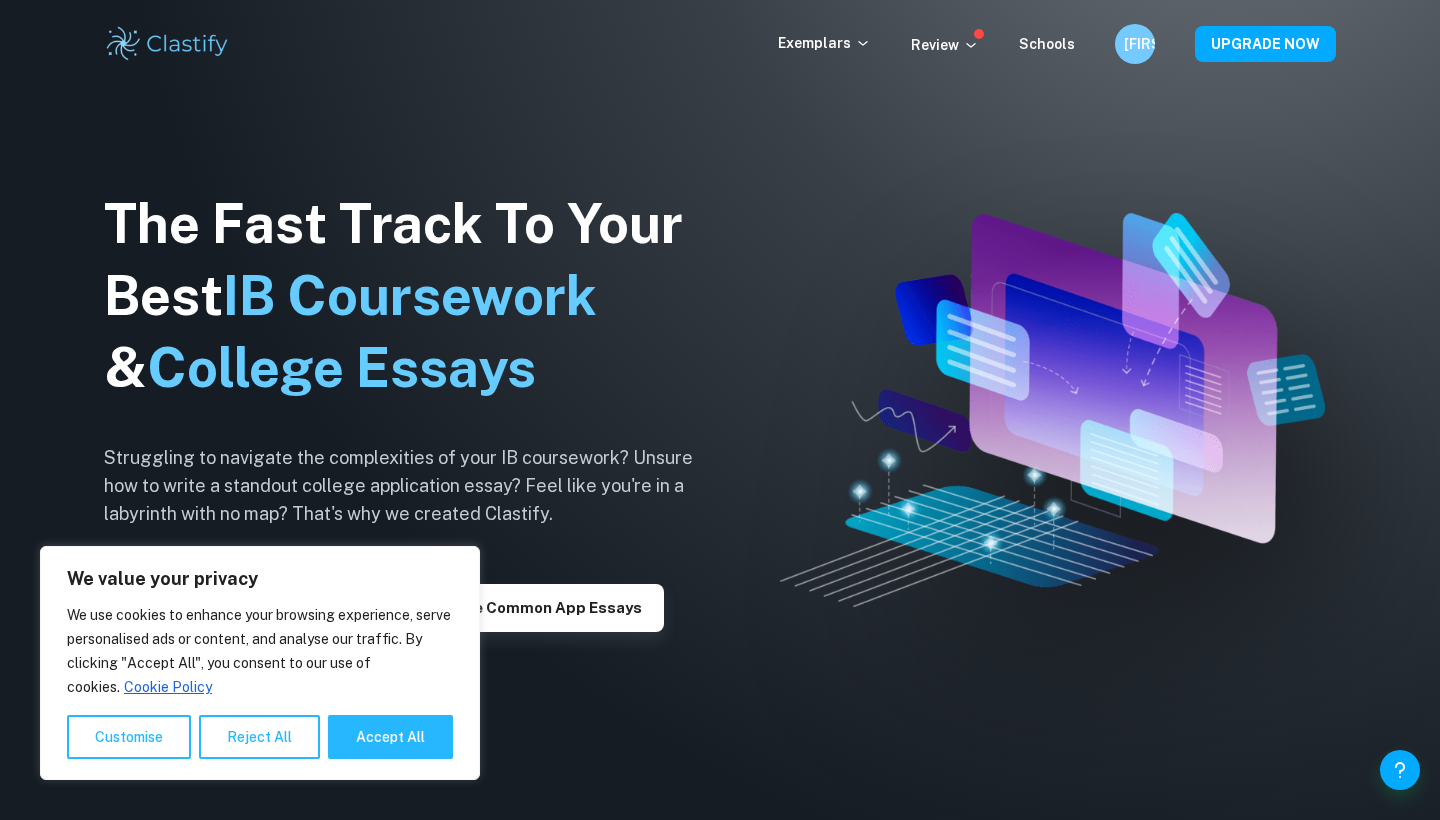 scroll, scrollTop: 0, scrollLeft: 0, axis: both 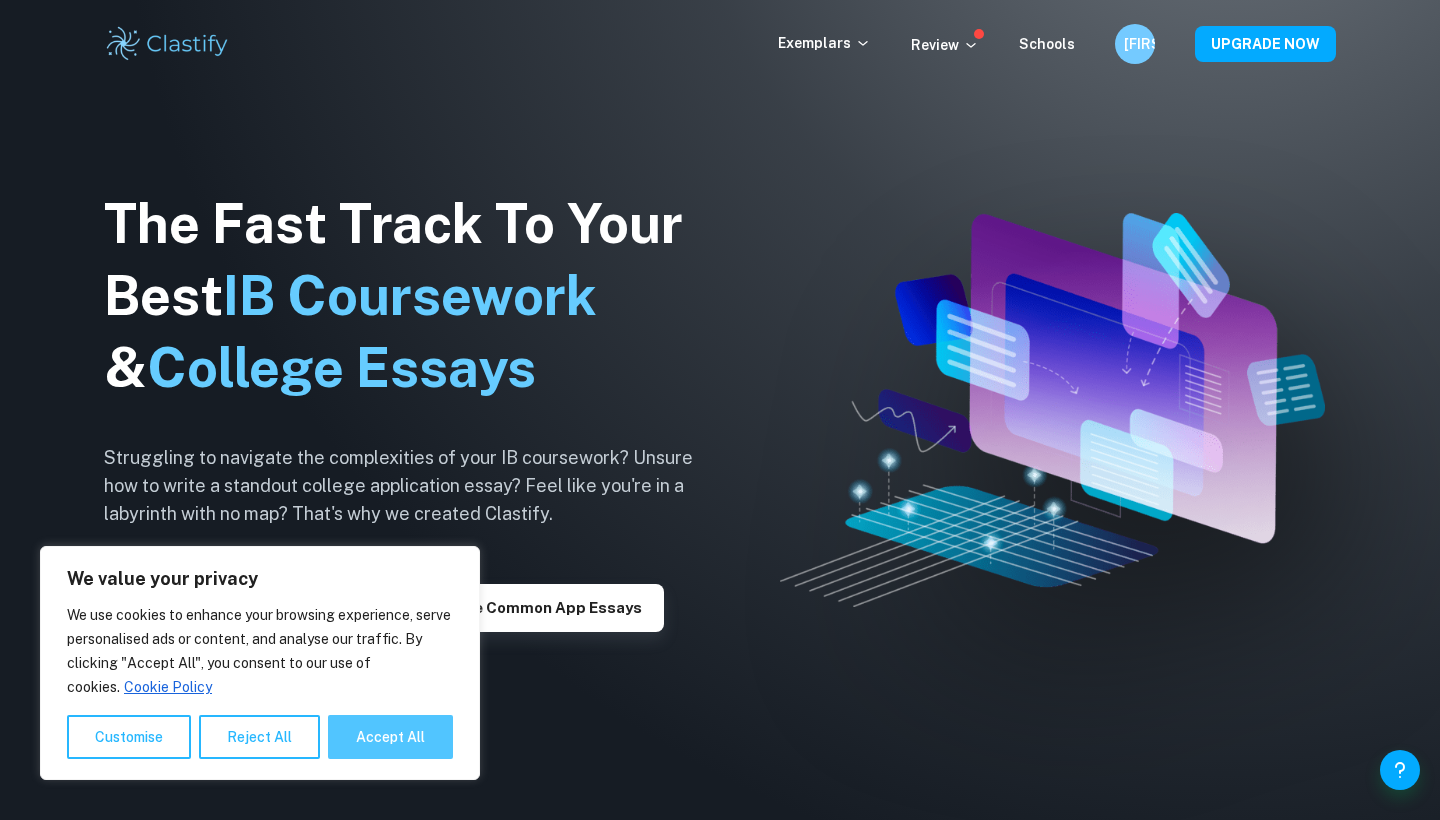 click on "Accept All" at bounding box center (390, 737) 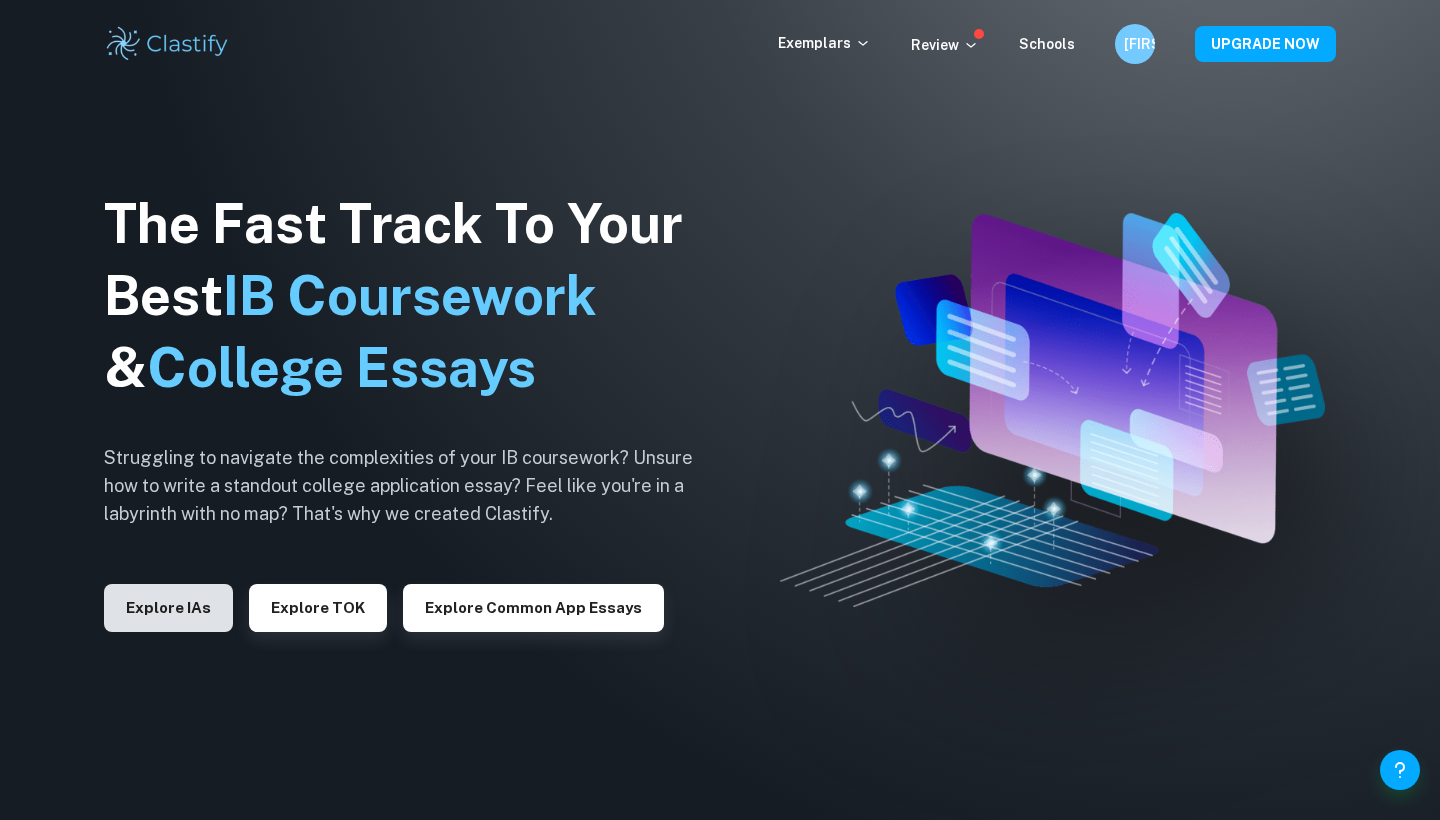 click on "Explore IAs" at bounding box center (168, 608) 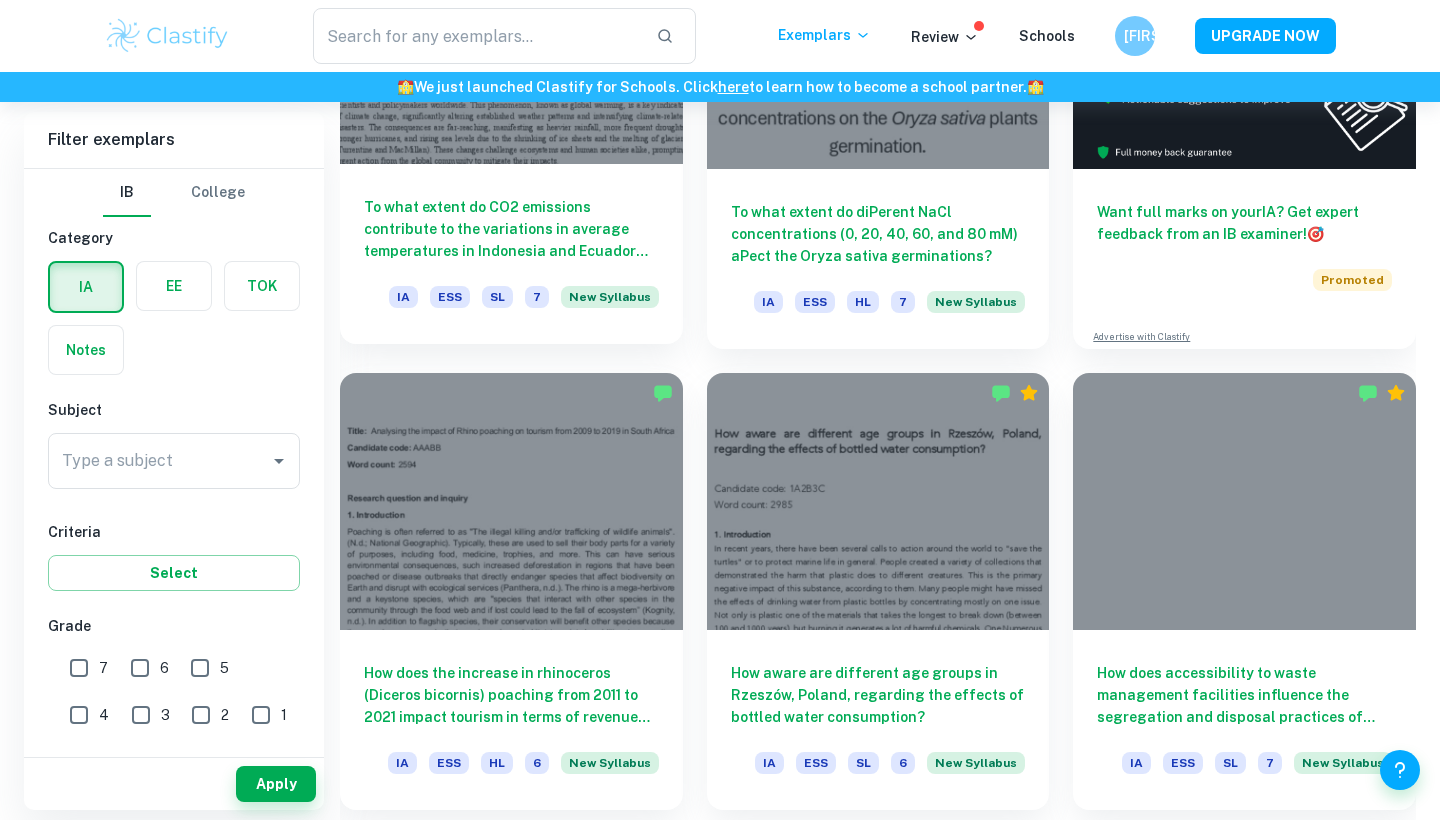 scroll, scrollTop: 617, scrollLeft: 0, axis: vertical 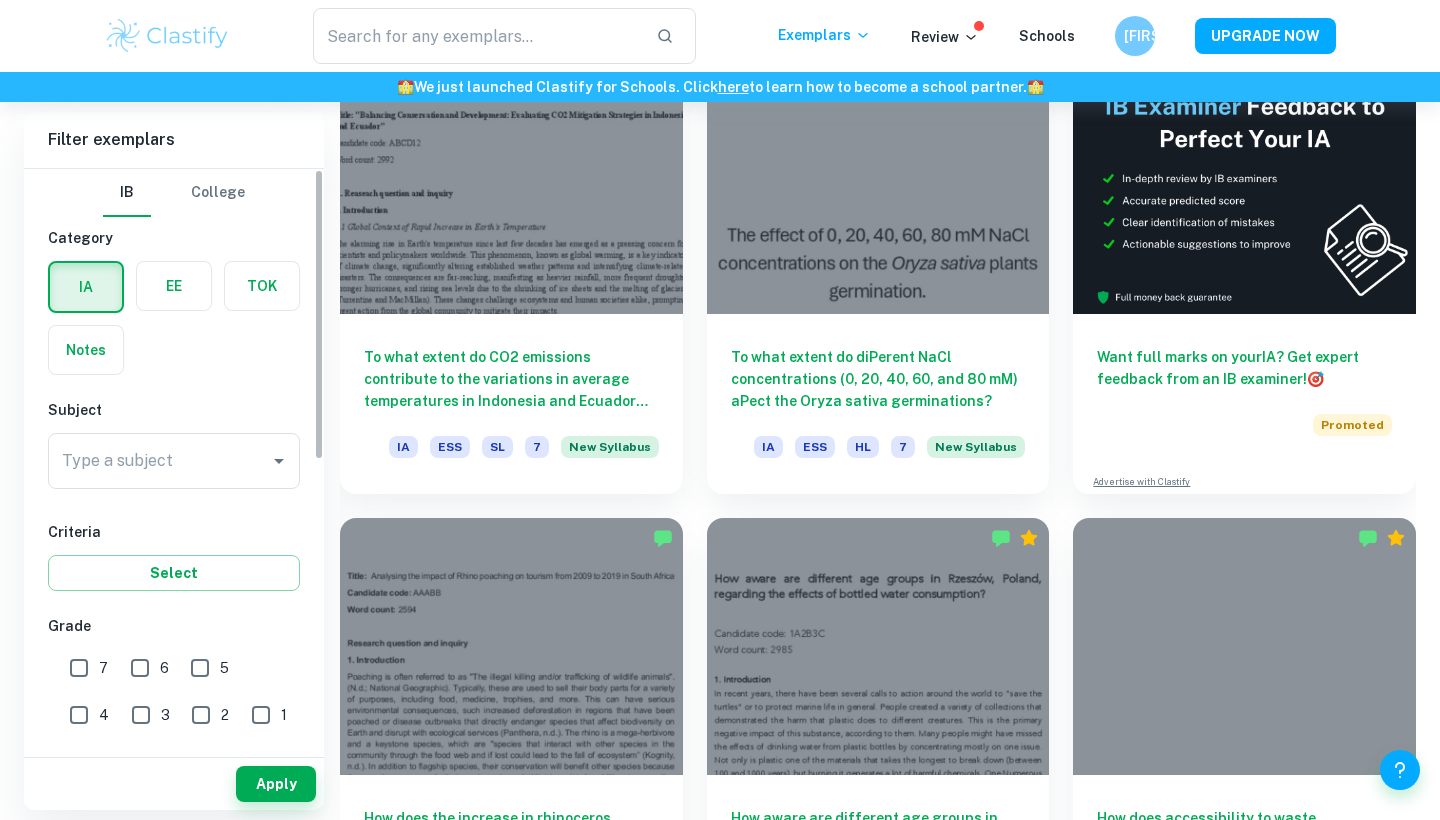 click at bounding box center (174, 286) 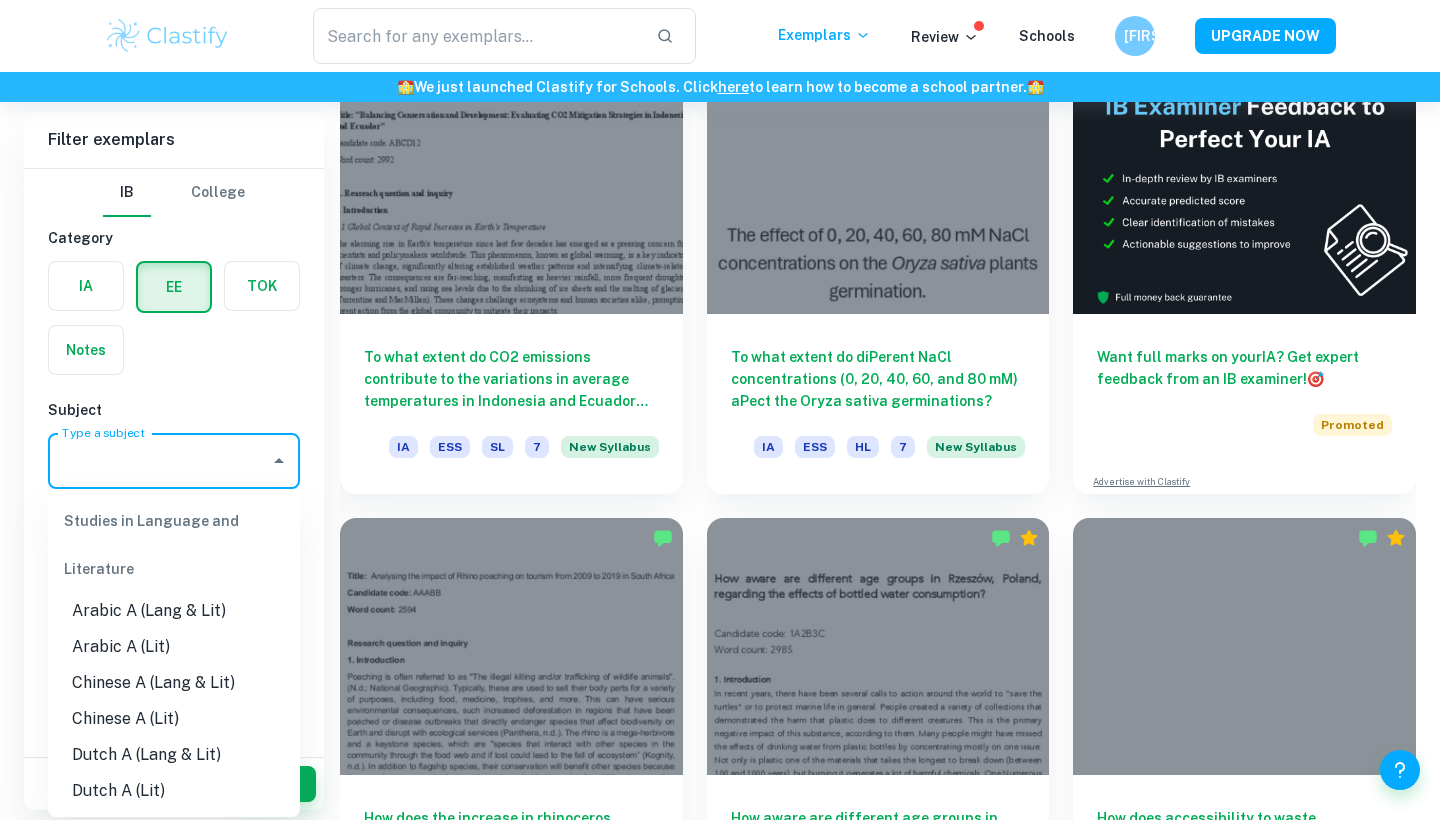 click on "Type a subject" at bounding box center [159, 461] 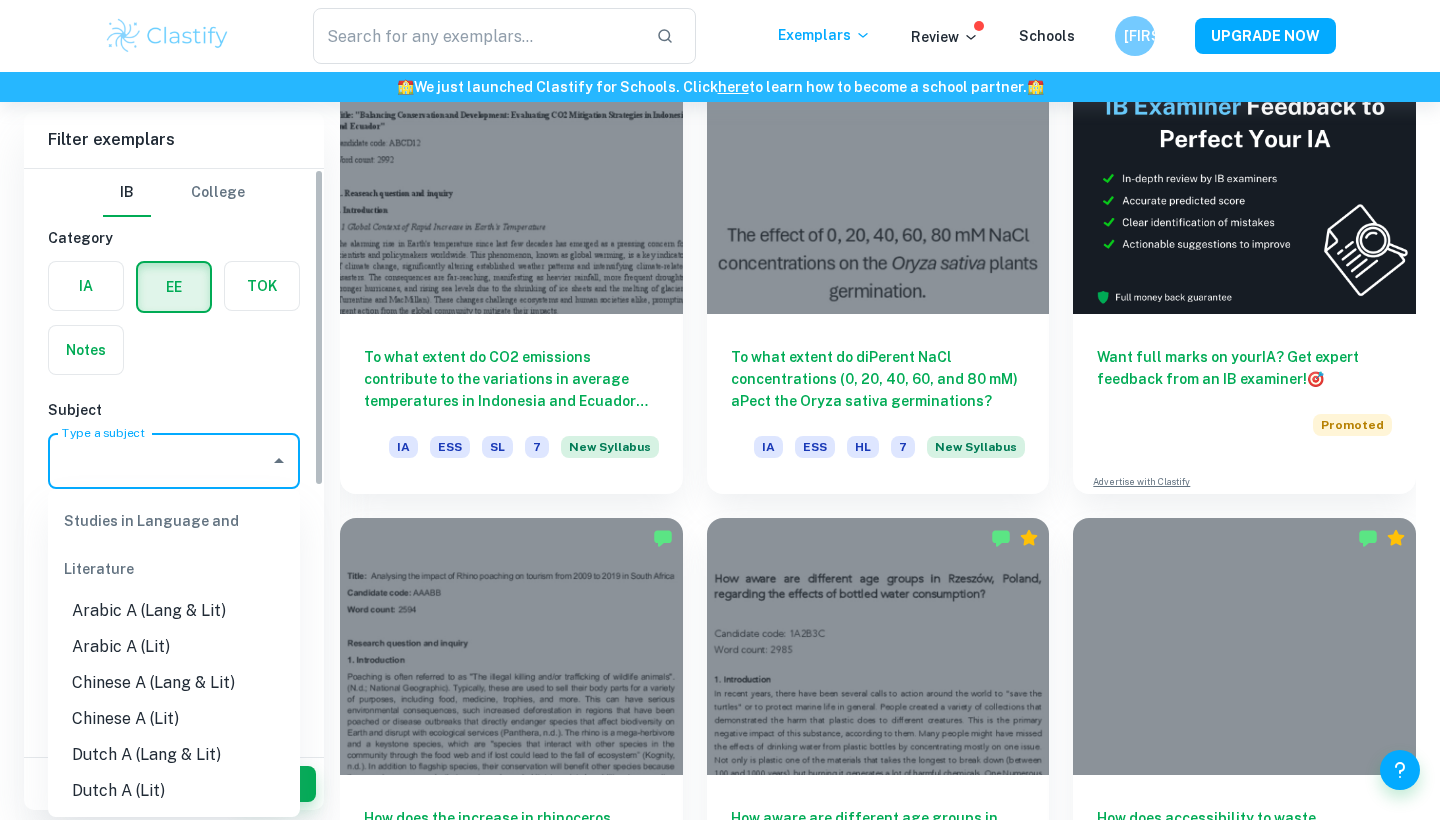 scroll, scrollTop: 0, scrollLeft: 0, axis: both 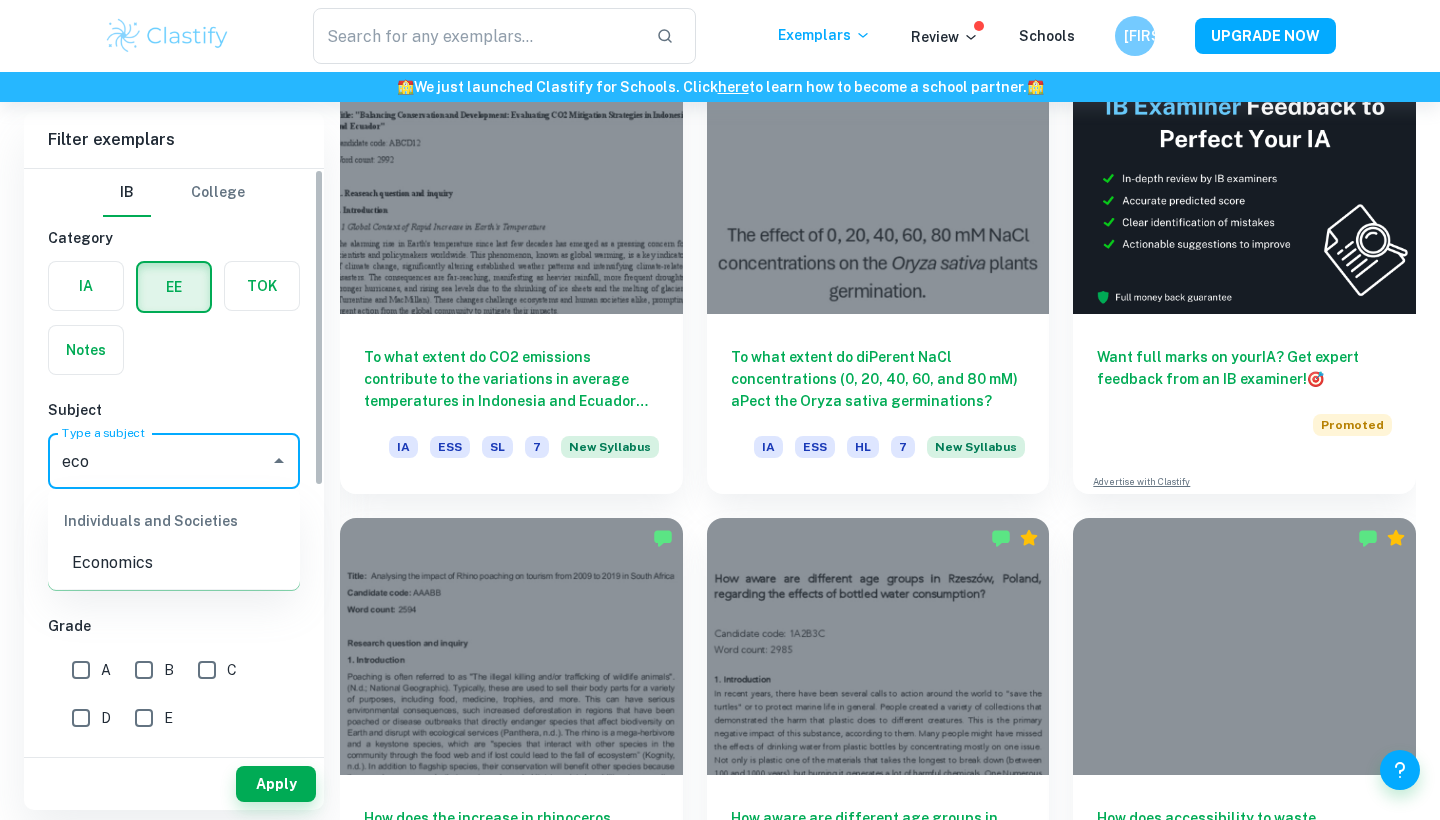 click on "Individuals and Societies Economics" at bounding box center (174, 539) 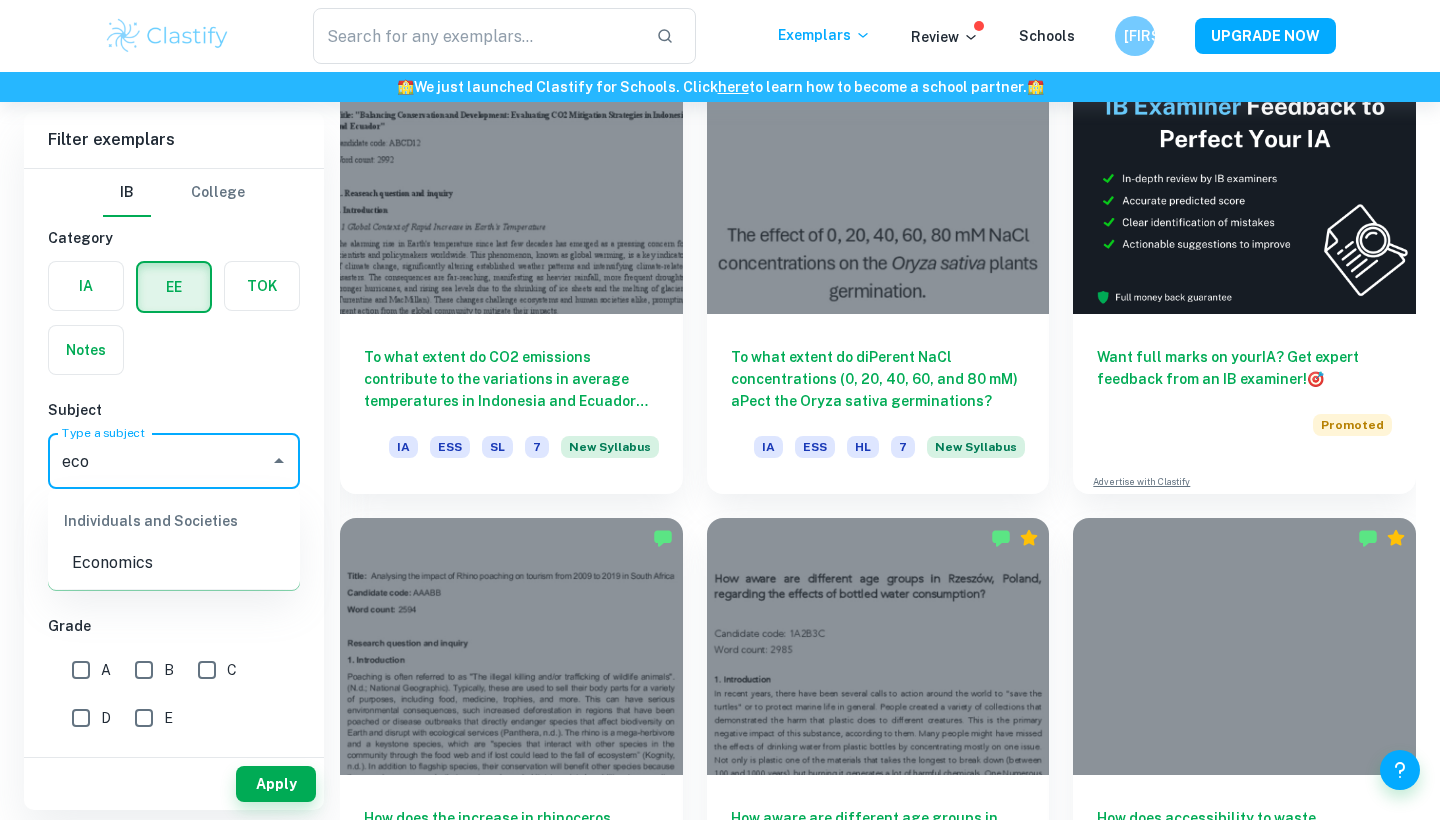 click on "Economics" at bounding box center [174, 563] 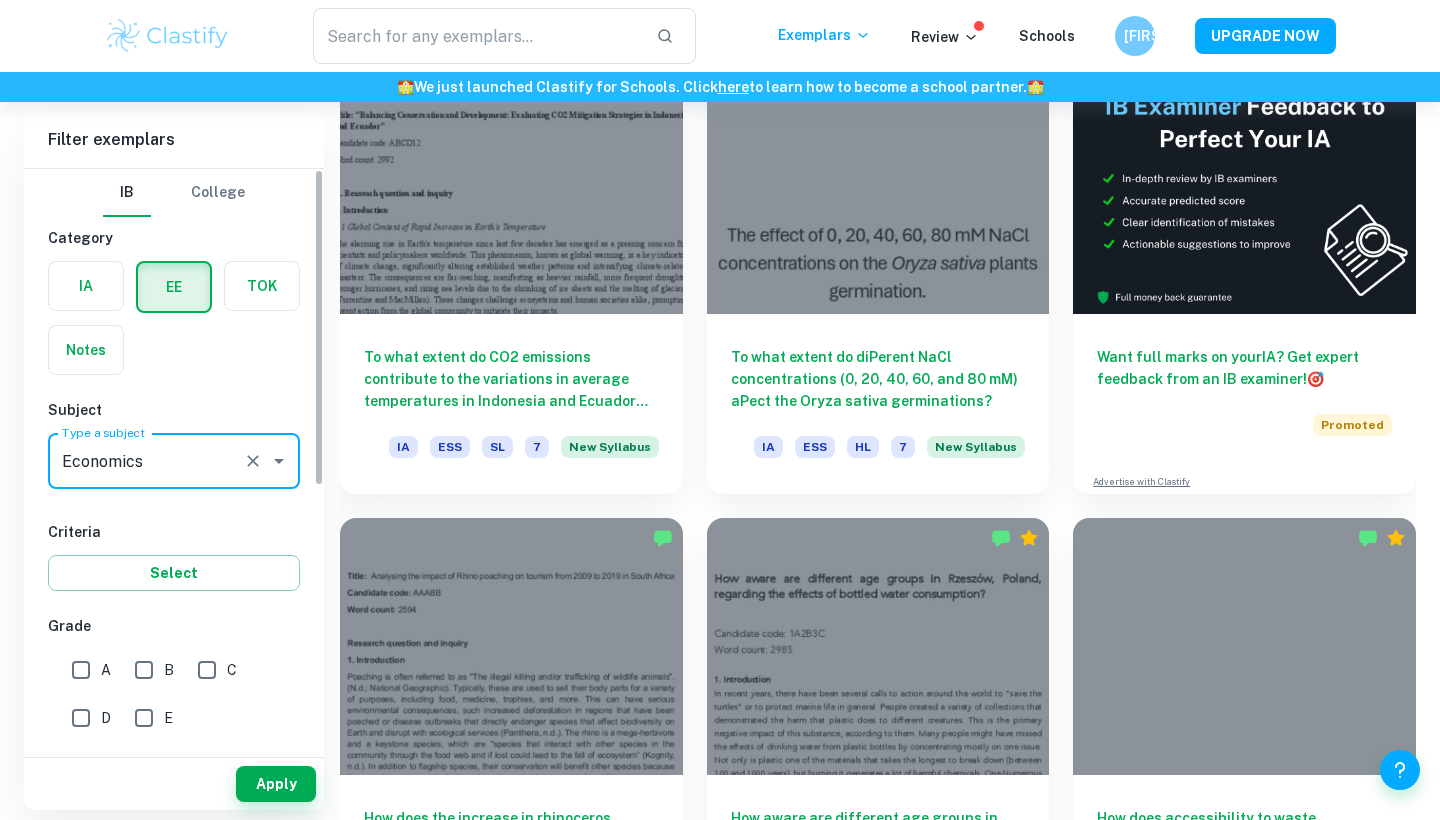 click on "A" at bounding box center [81, 670] 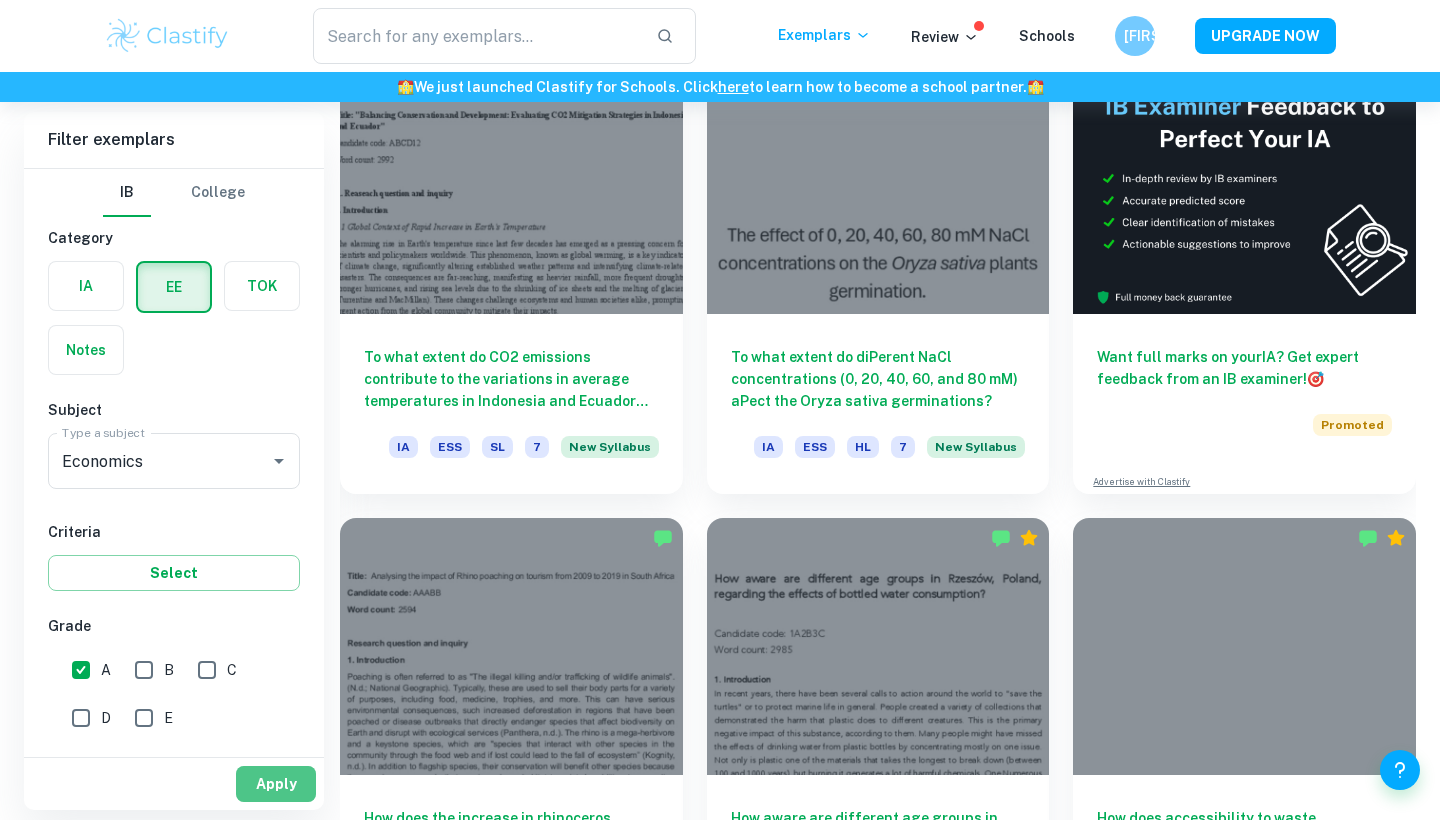 click on "Apply" at bounding box center (276, 784) 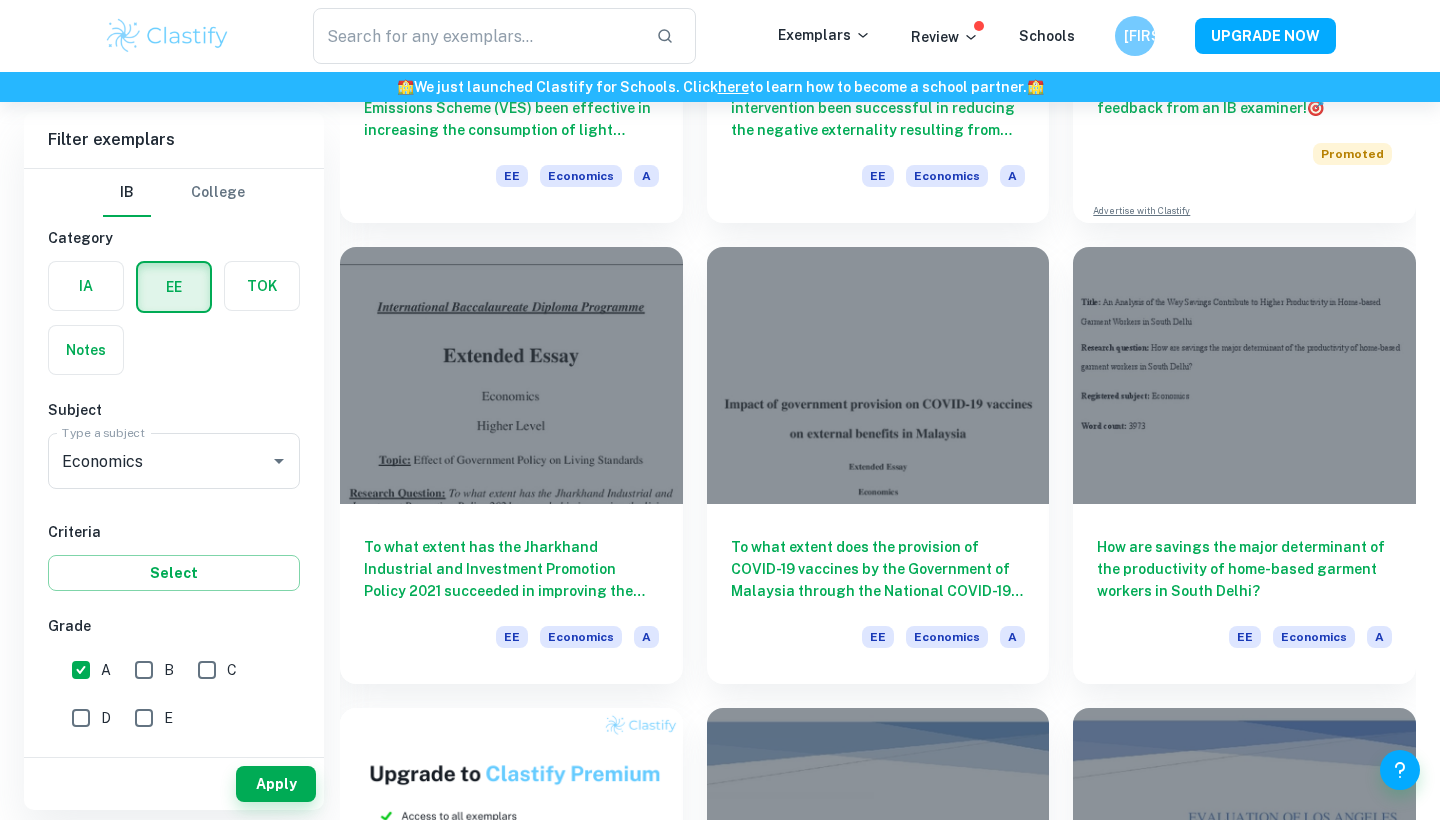 scroll, scrollTop: 485, scrollLeft: 0, axis: vertical 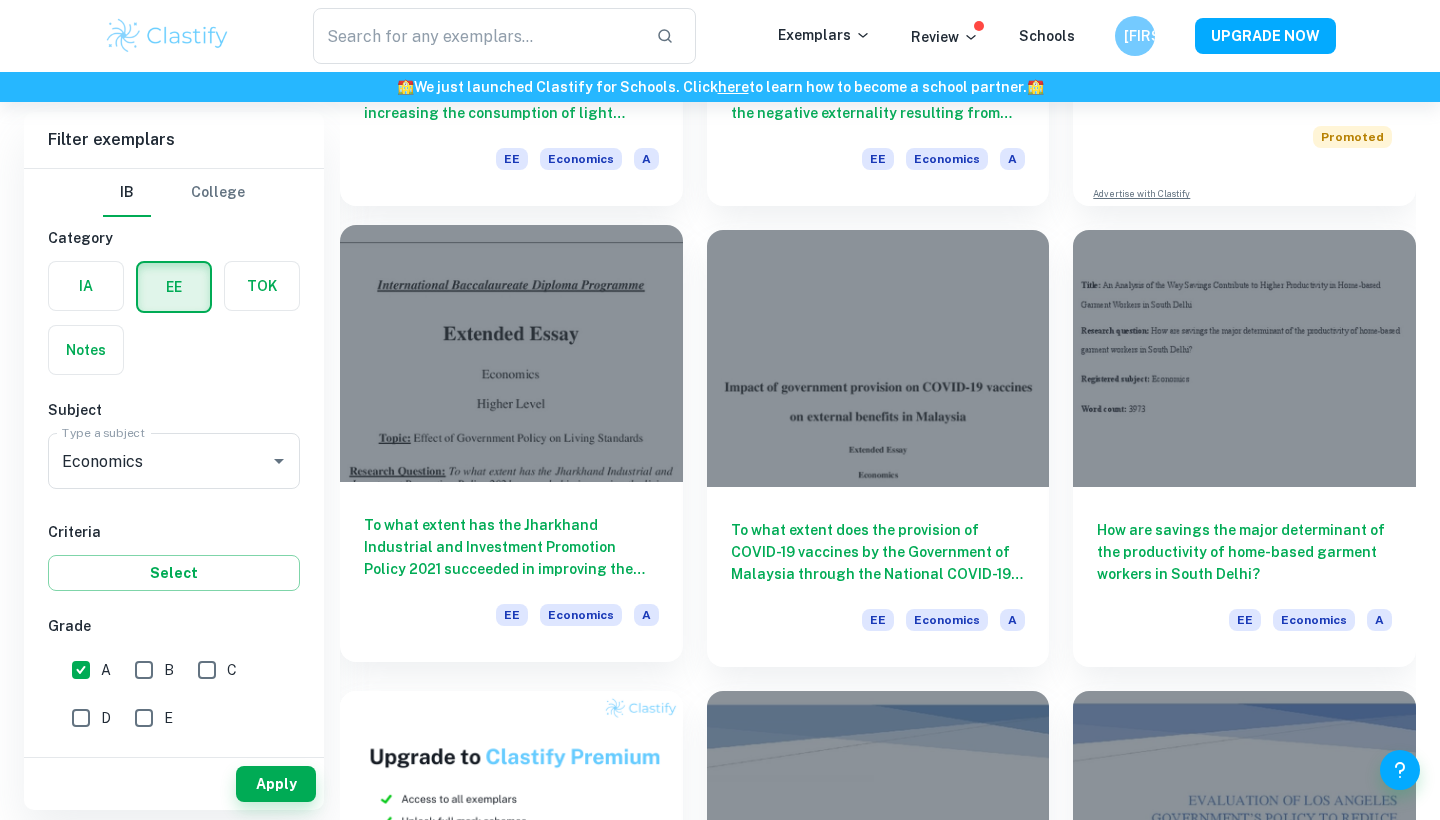 click at bounding box center (511, 353) 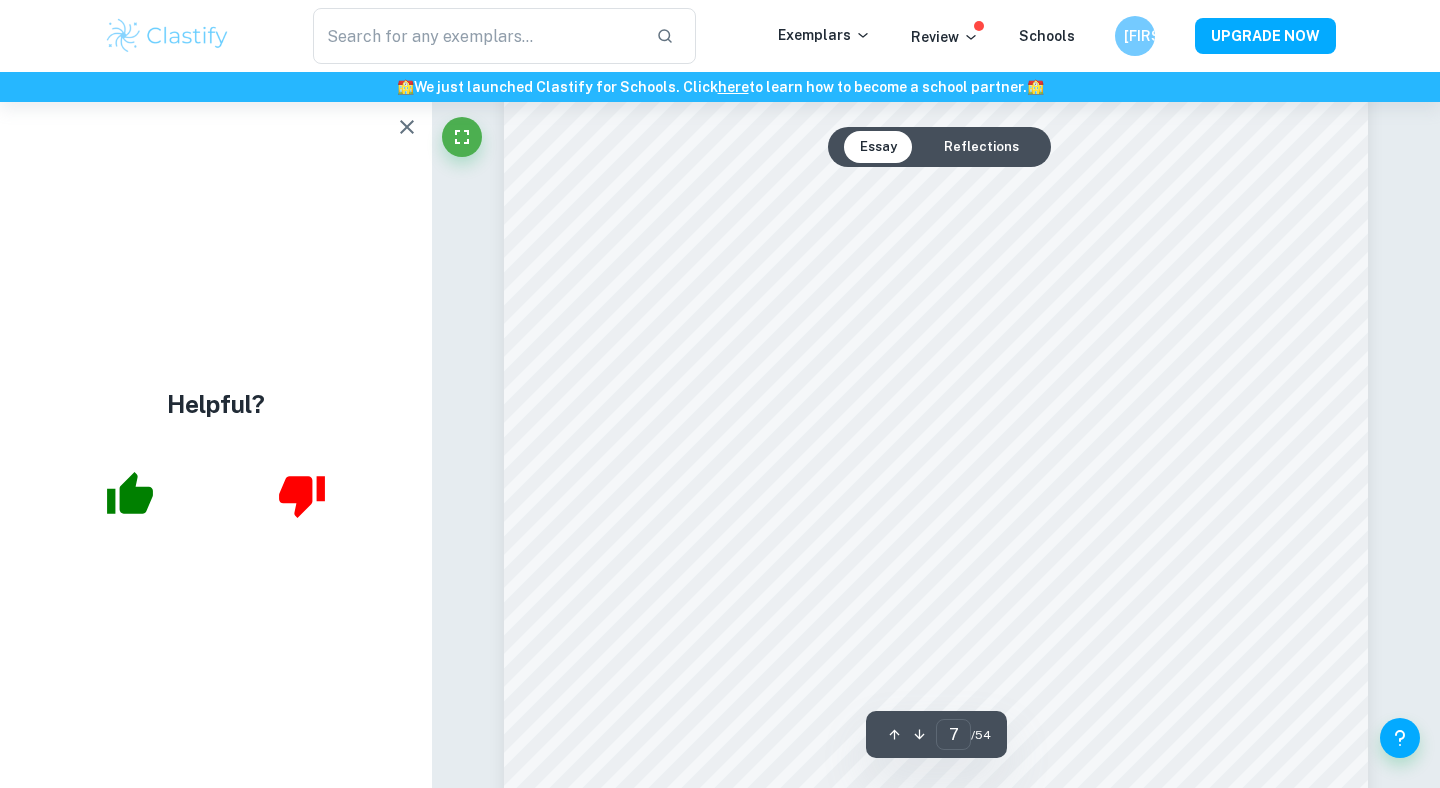 scroll, scrollTop: 7913, scrollLeft: 0, axis: vertical 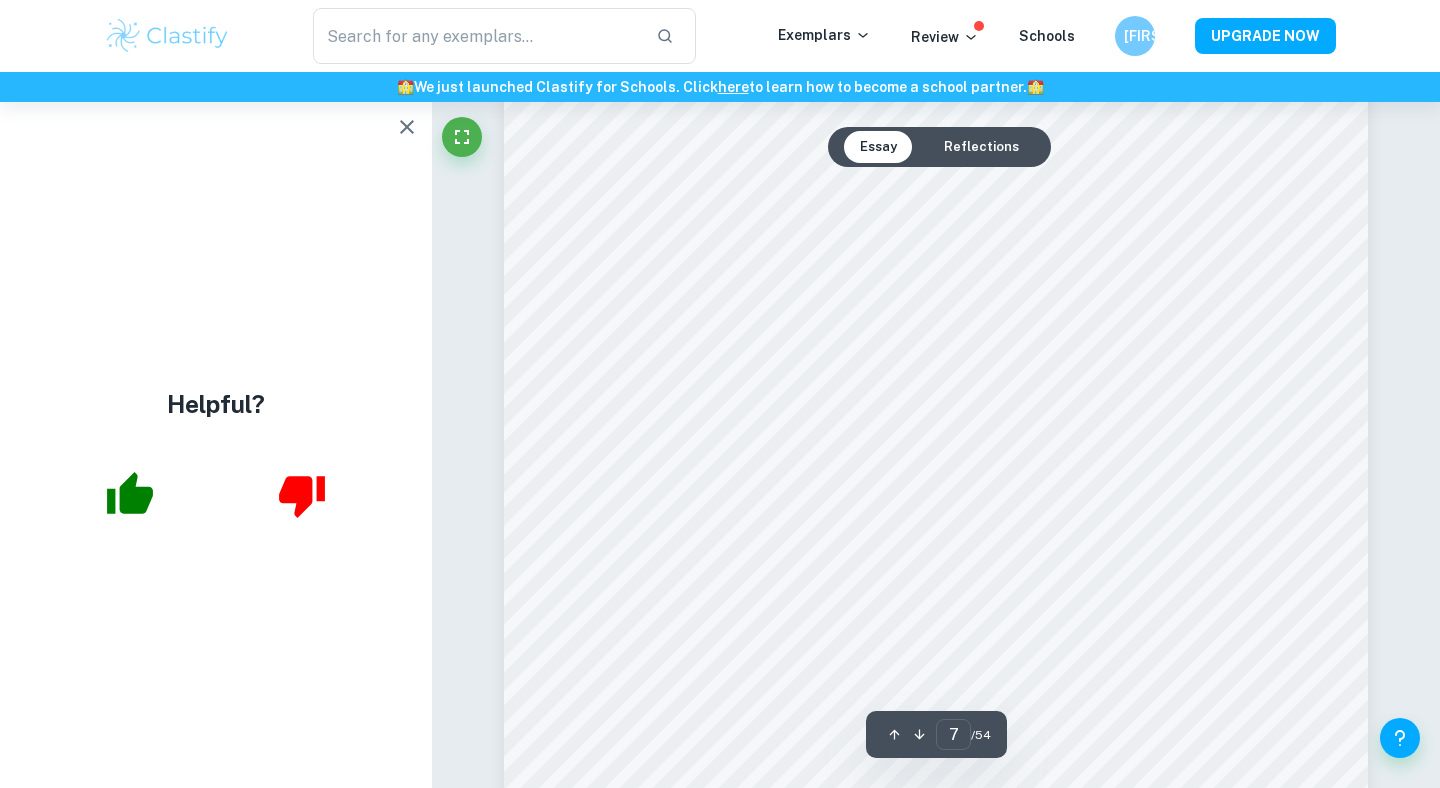click 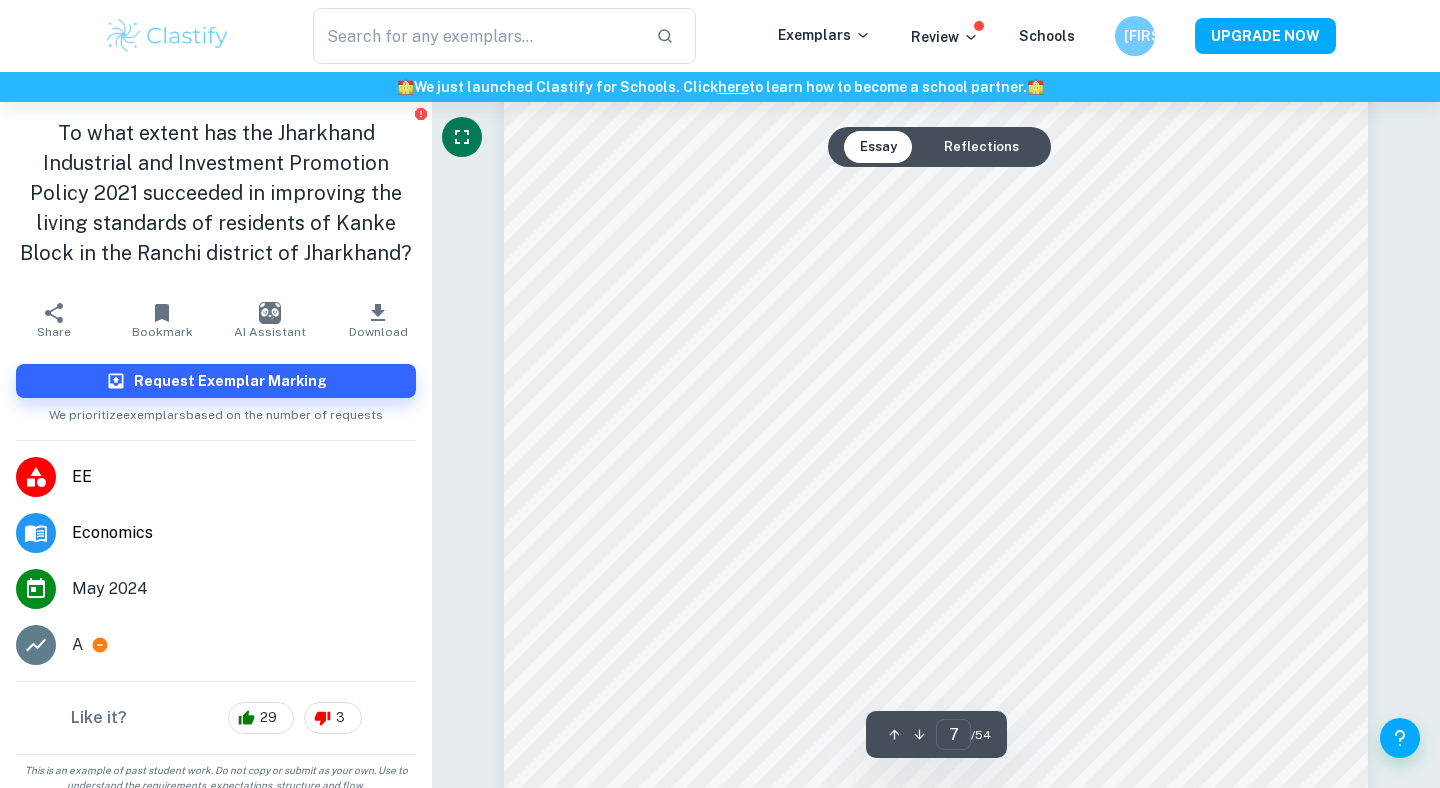 click 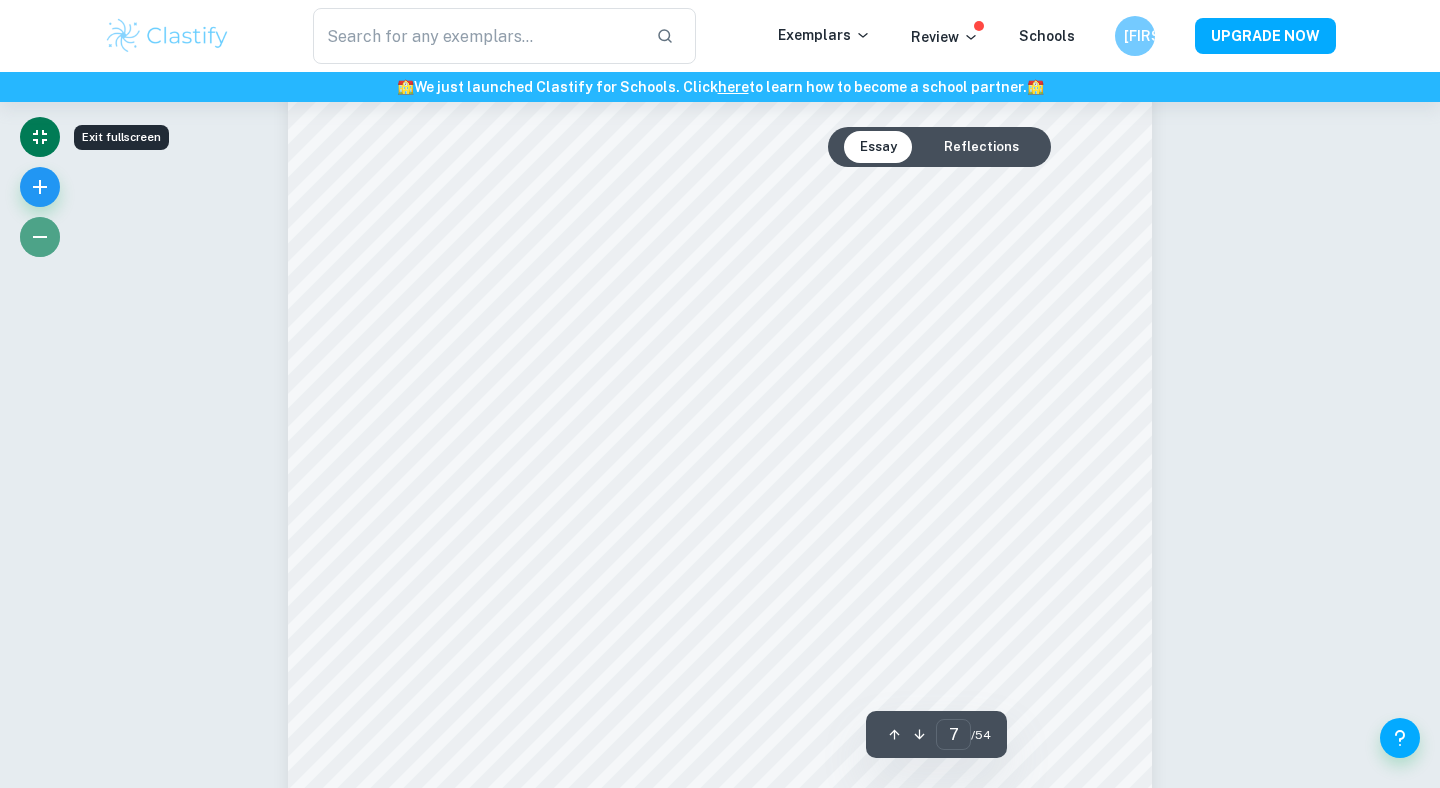 click at bounding box center (40, 237) 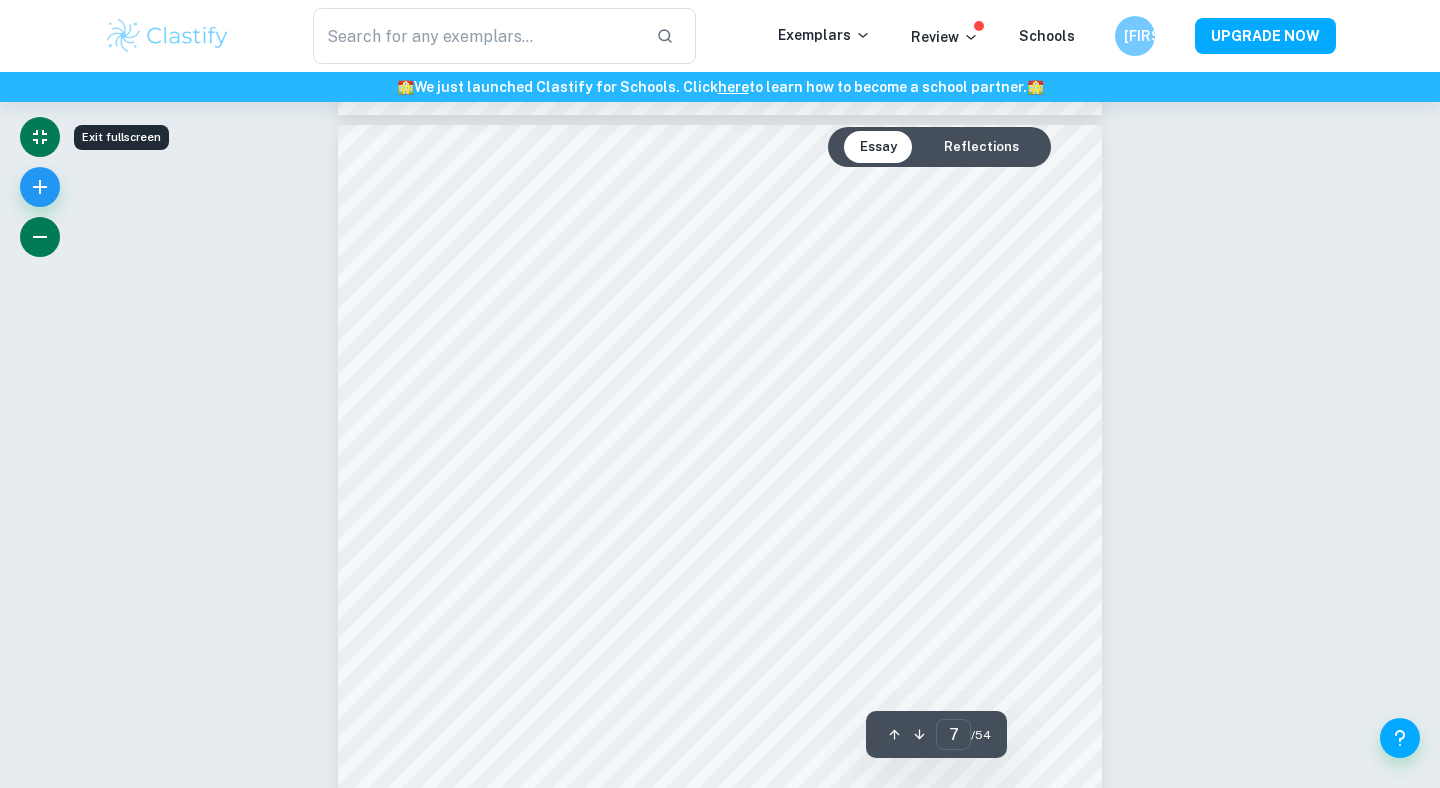 click at bounding box center [40, 237] 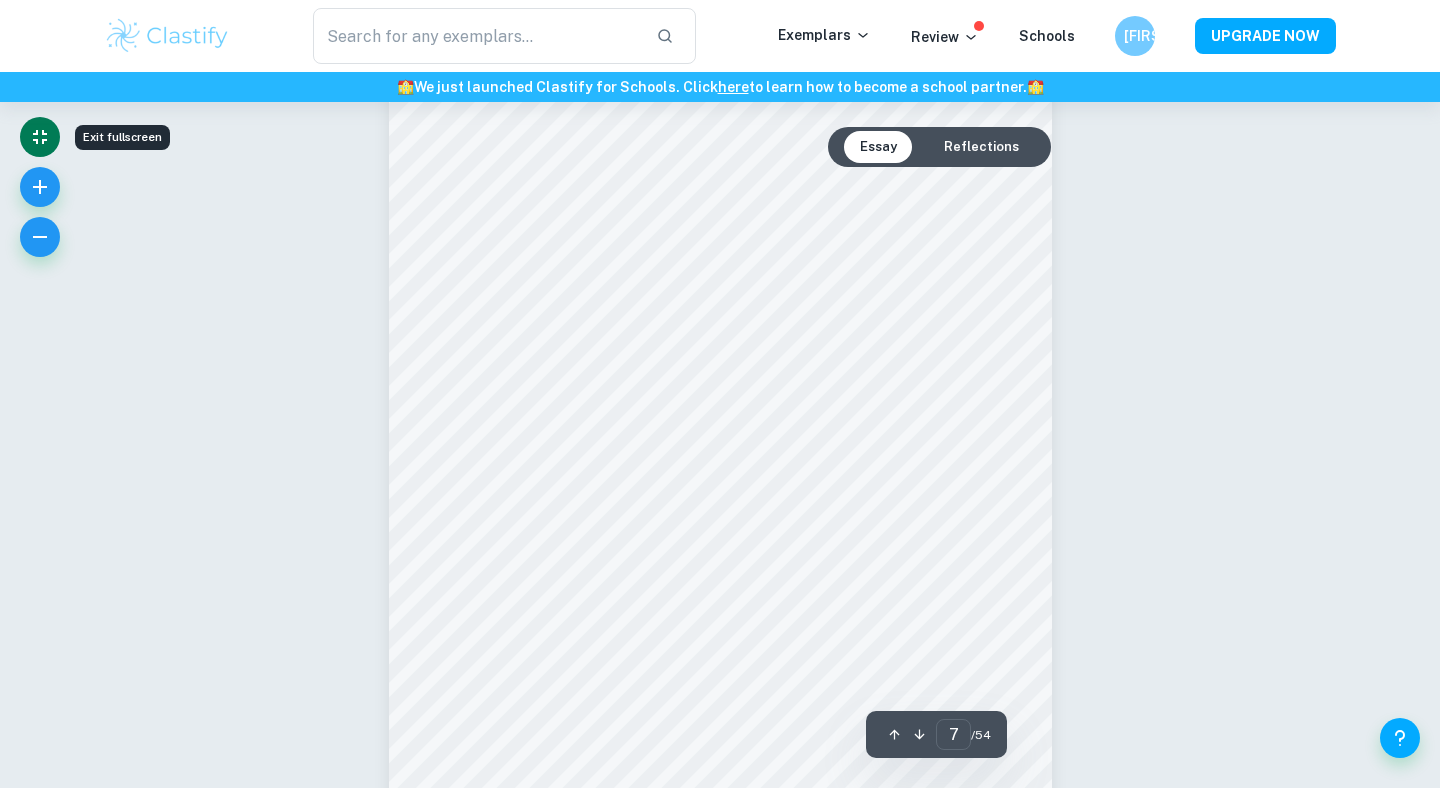scroll, scrollTop: 6190, scrollLeft: 0, axis: vertical 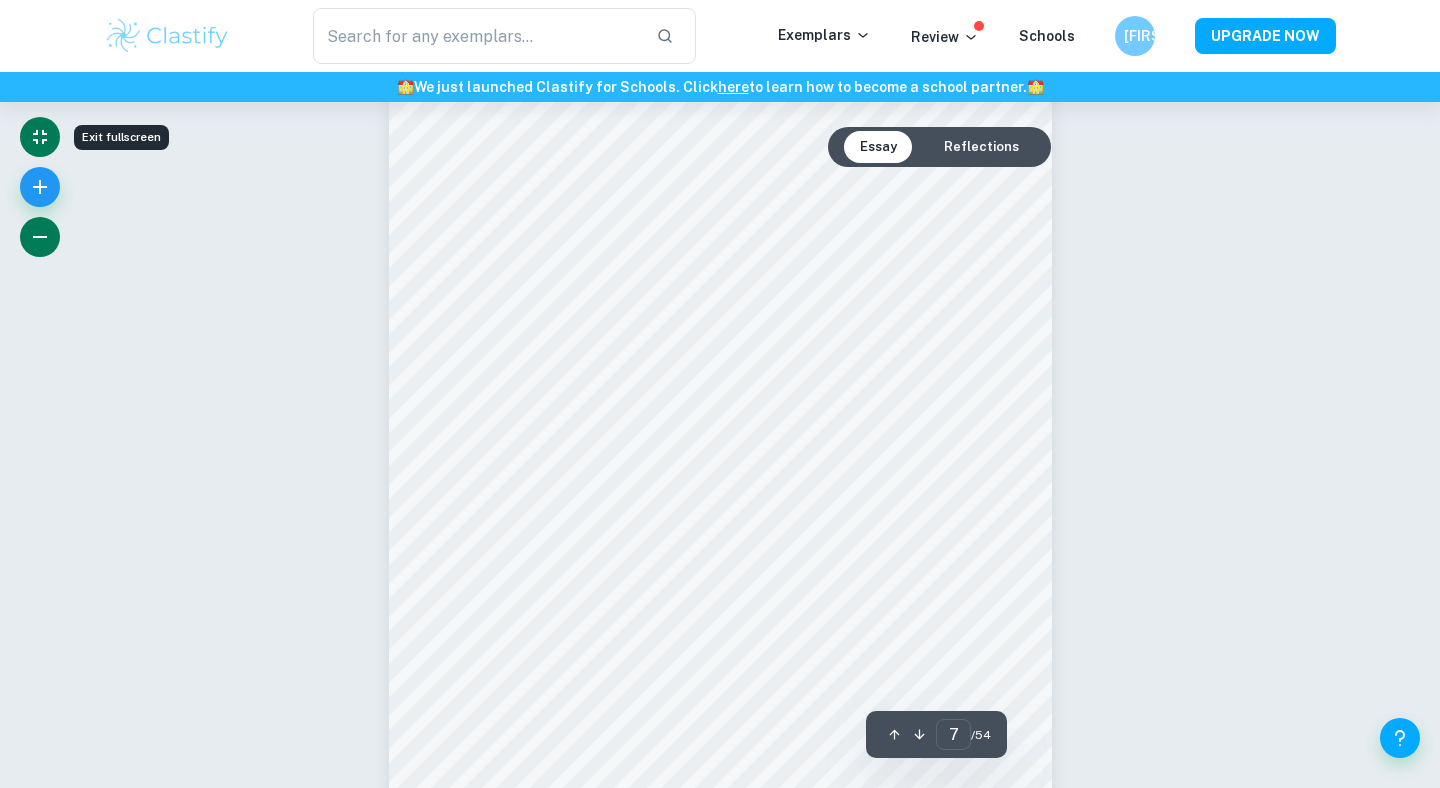 click 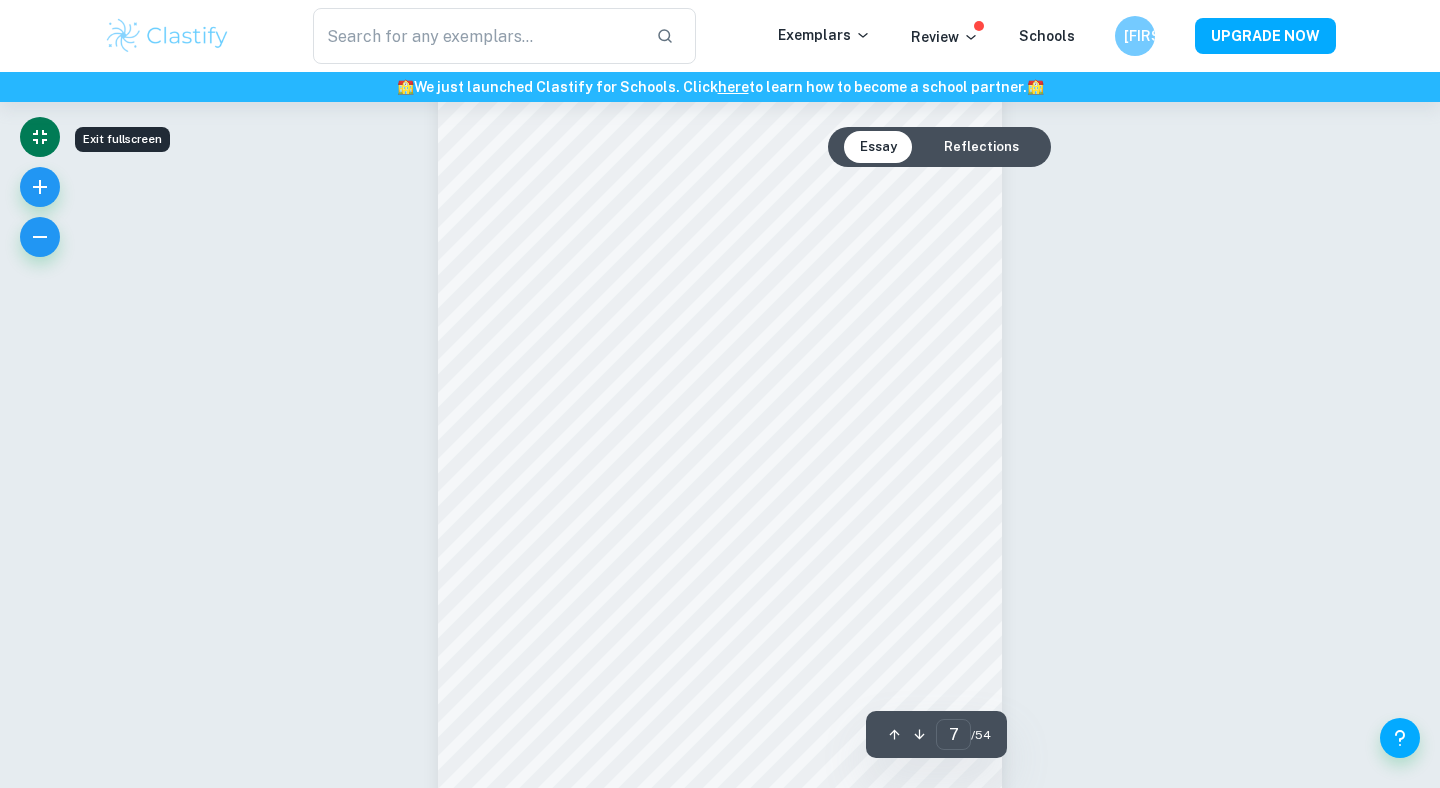 scroll, scrollTop: 5203, scrollLeft: 0, axis: vertical 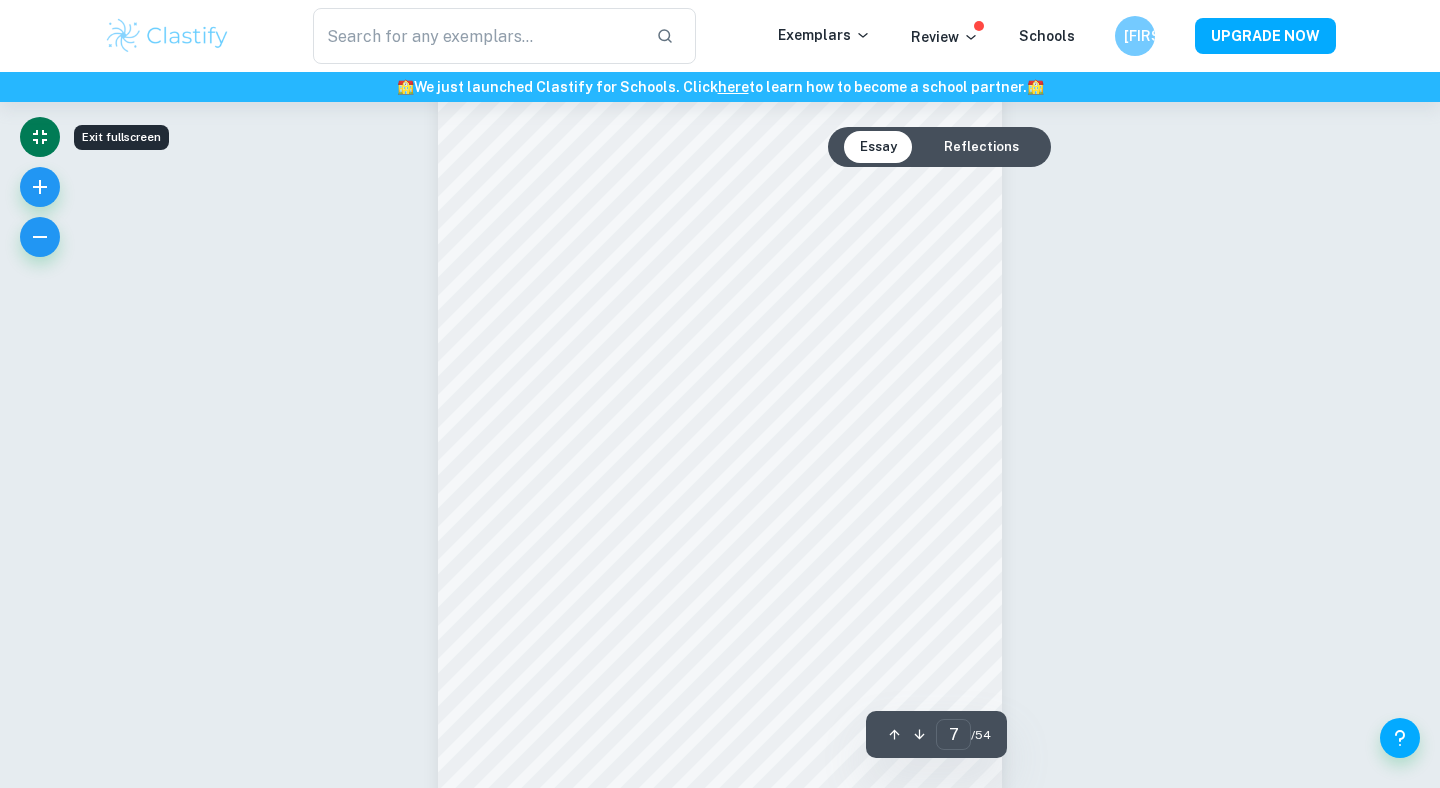 click on "Correct Criterion A The student outlines the topic of their study at the beginning of the essay, making its aim clear to the reader Comment The student outlines the topic of their study by introducing the Jharkhand Industrial and Investment Promotion Policy [YEAR] and its impact on living standards in [DISTRICT] [STATE]. The research question, "To what extent has the Jharkhand Industrial and Investment Promotion Policy [YEAR] succeeded in improving the living standards of residents of [DISTRICT] [STATE] in the [DISTRICT] district of Jharkhand?" establishes a focused aim for the investigation. The student contextualizes the significance of the policy within the socio-economic framework of Jharkhand, providing a foundation for the research. Written by [NAME] K. Ask Clai Ask Clai Essay Reflections 7 ​ / 54" at bounding box center (720, 16915) 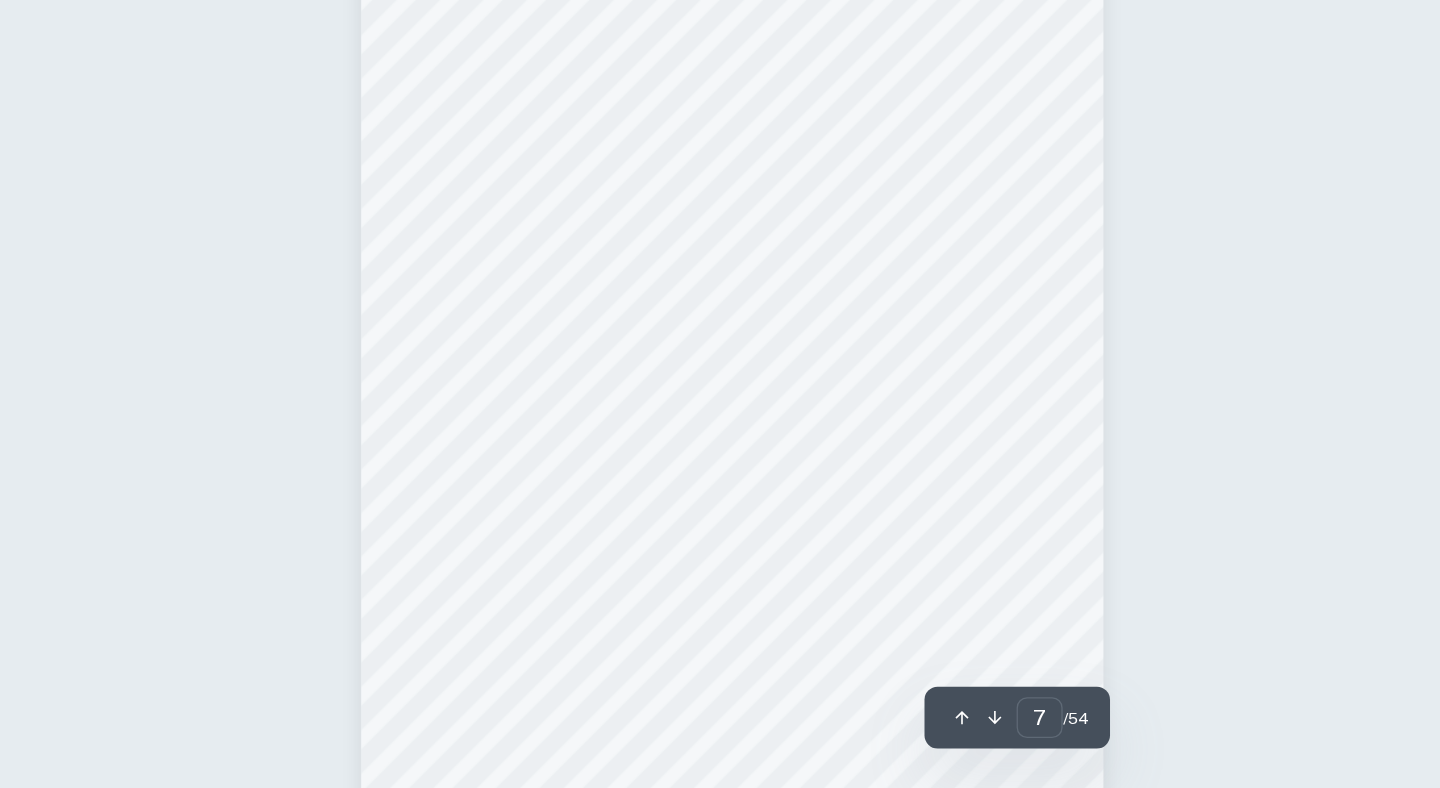 scroll, scrollTop: 5195, scrollLeft: 0, axis: vertical 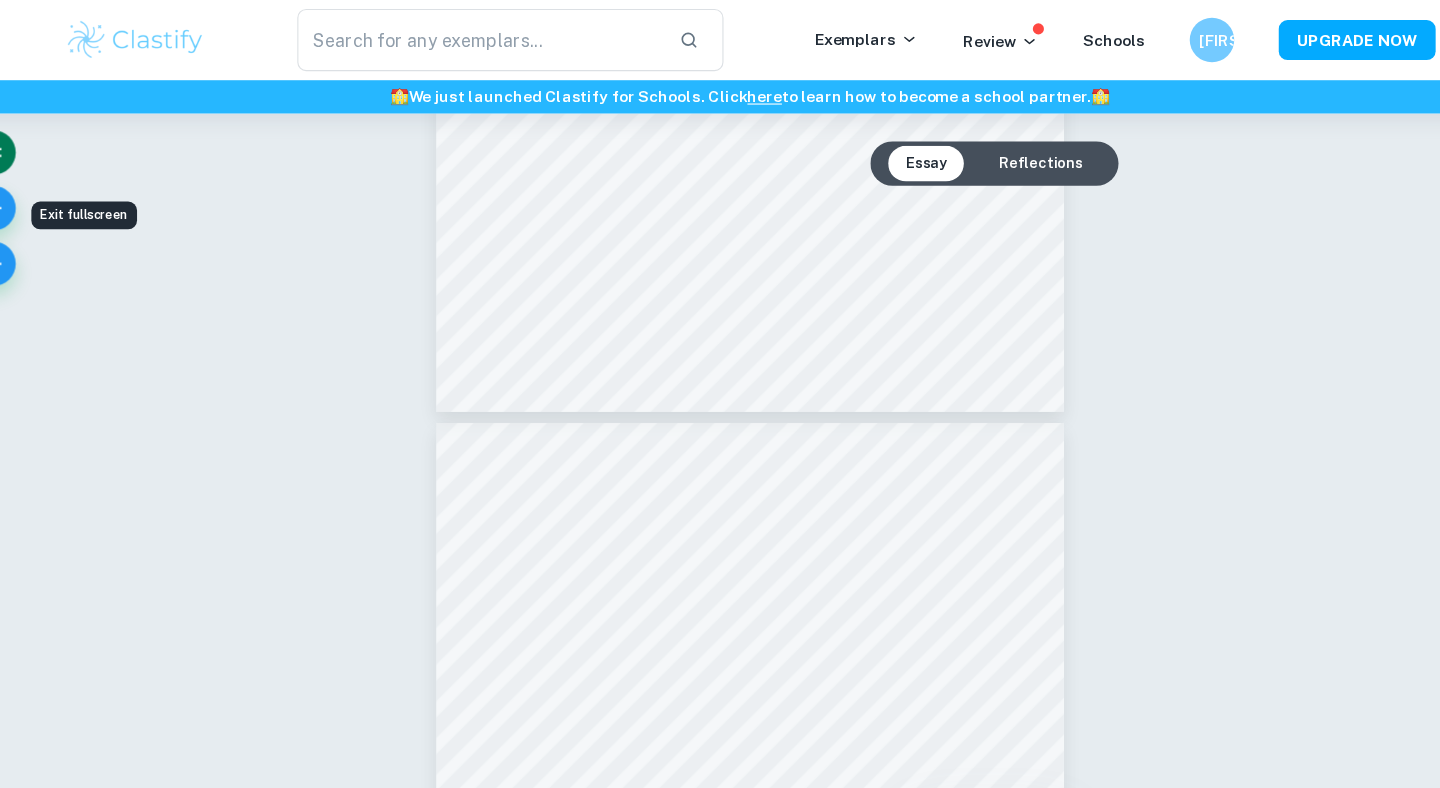 type on "7" 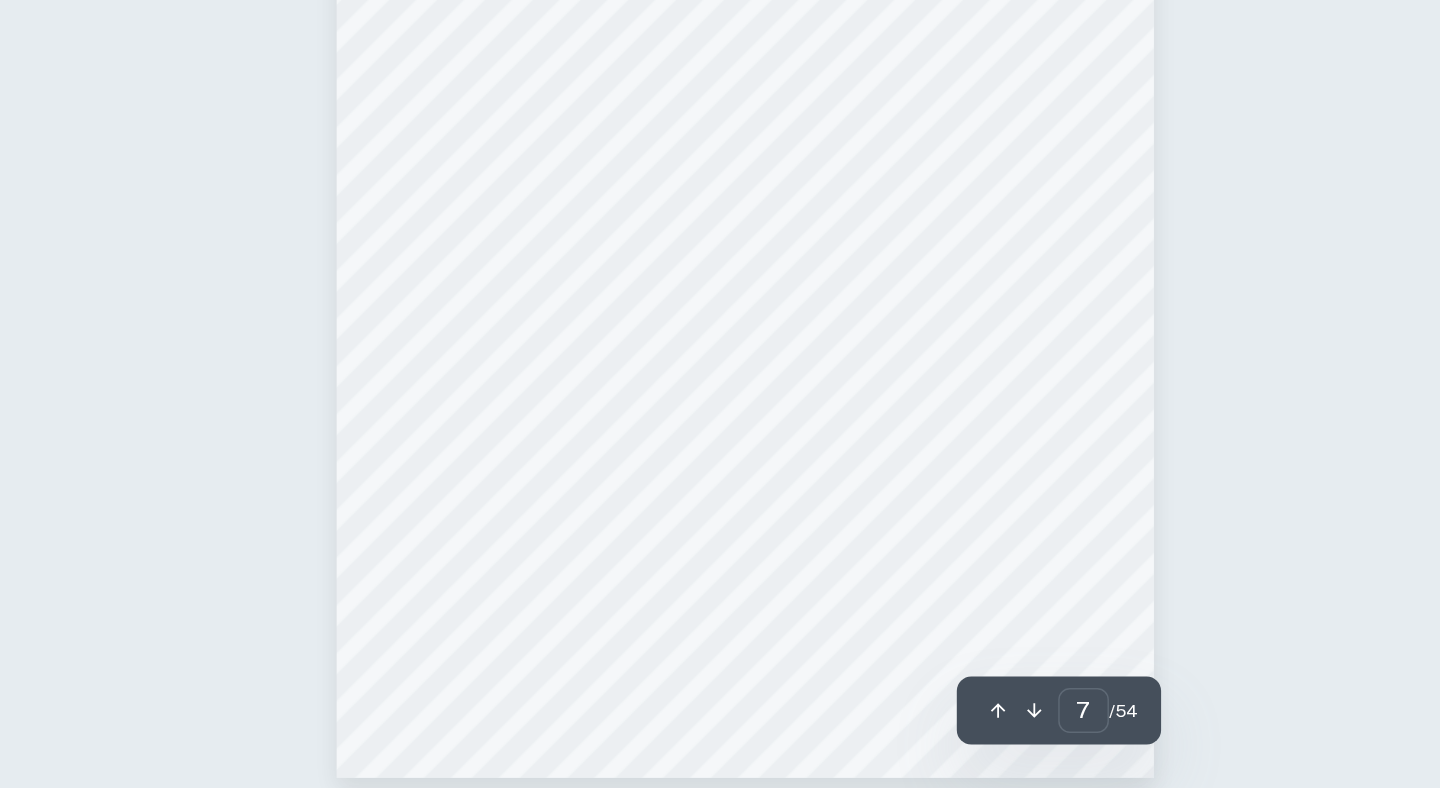 scroll, scrollTop: 5367, scrollLeft: 0, axis: vertical 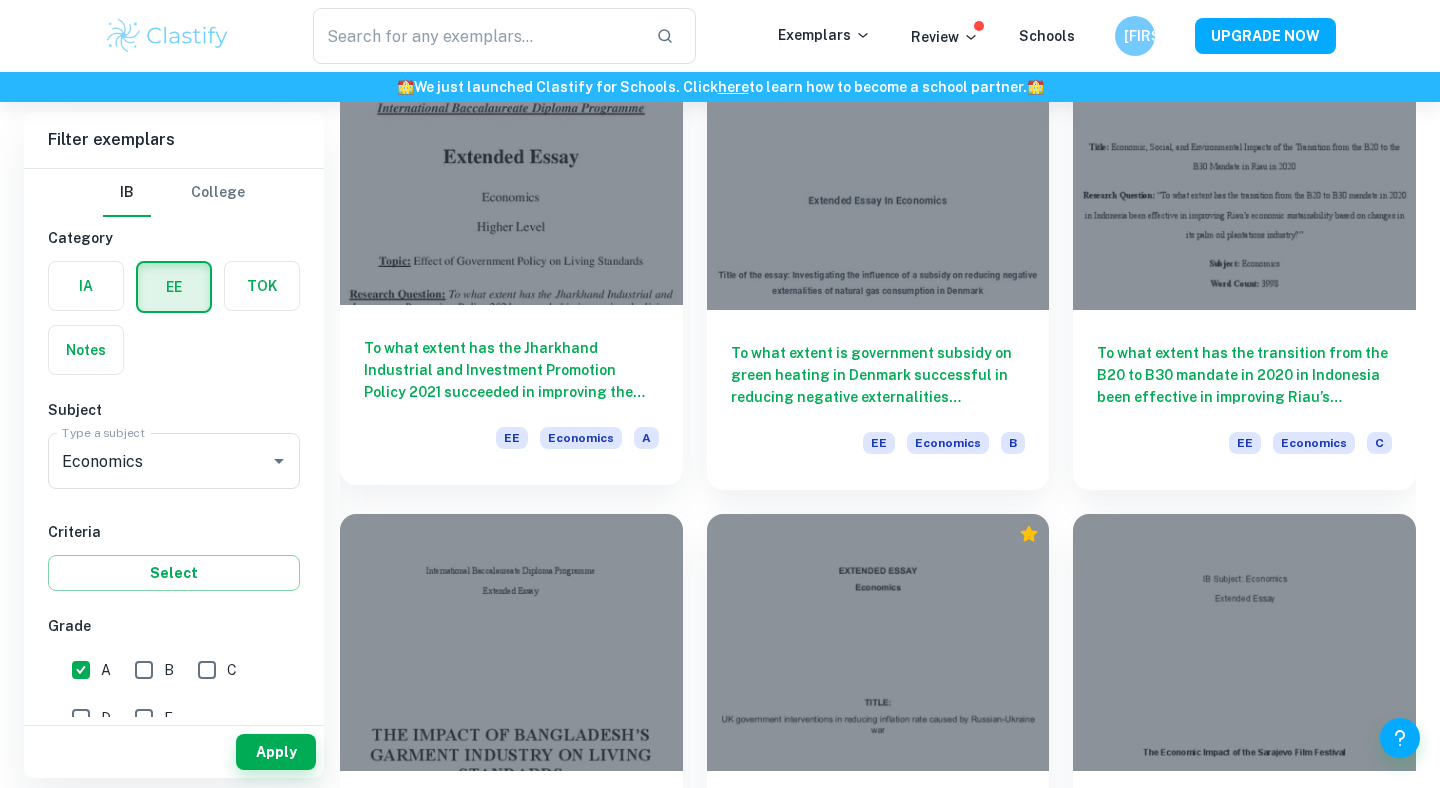 click on "To what extent has the Jharkhand Industrial and  Investment Promotion Policy 2021 succeeded in improving the living  standards of residents of Kanke Block in the Ranchi district of  Jharkhand? EE Economics A" at bounding box center (511, 395) 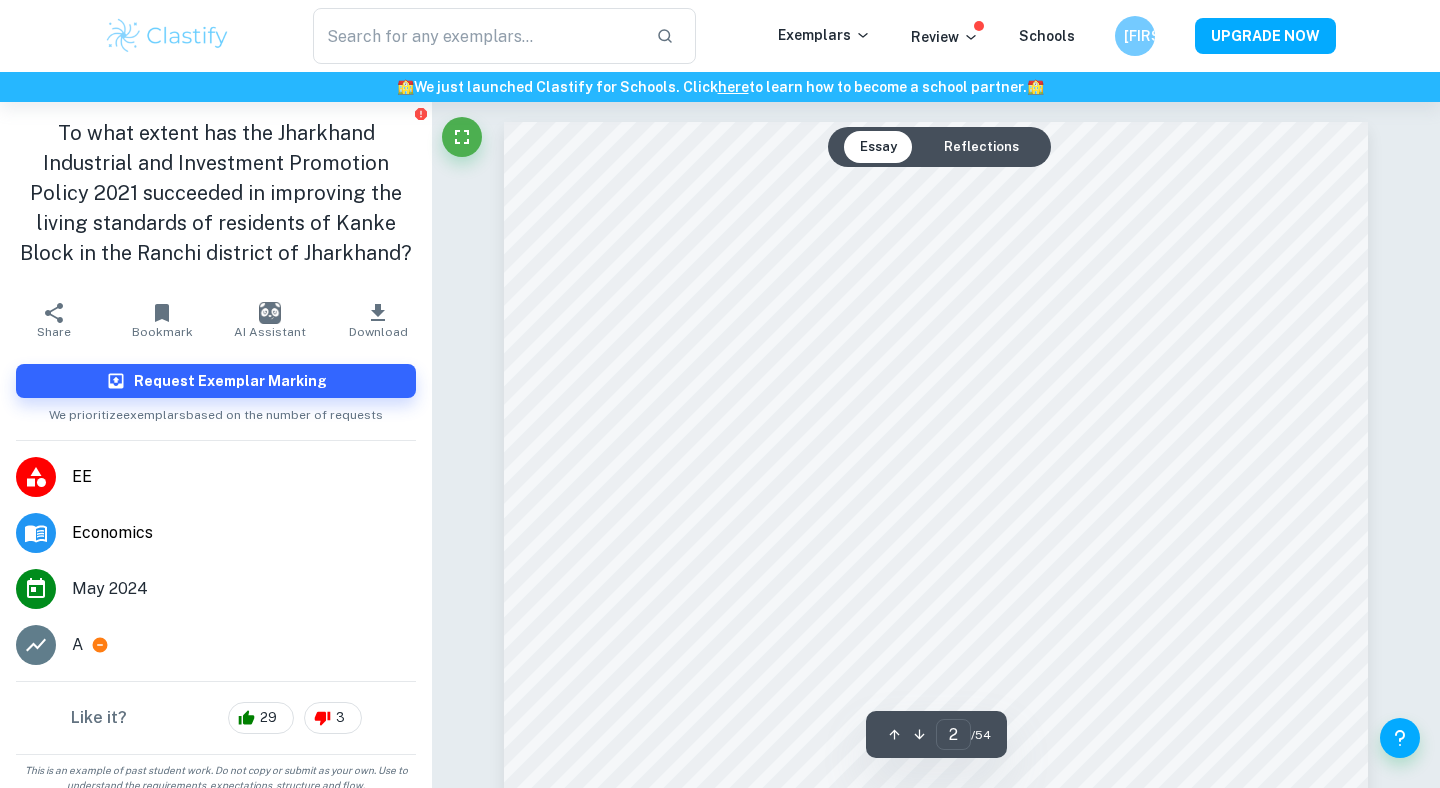 type on "1" 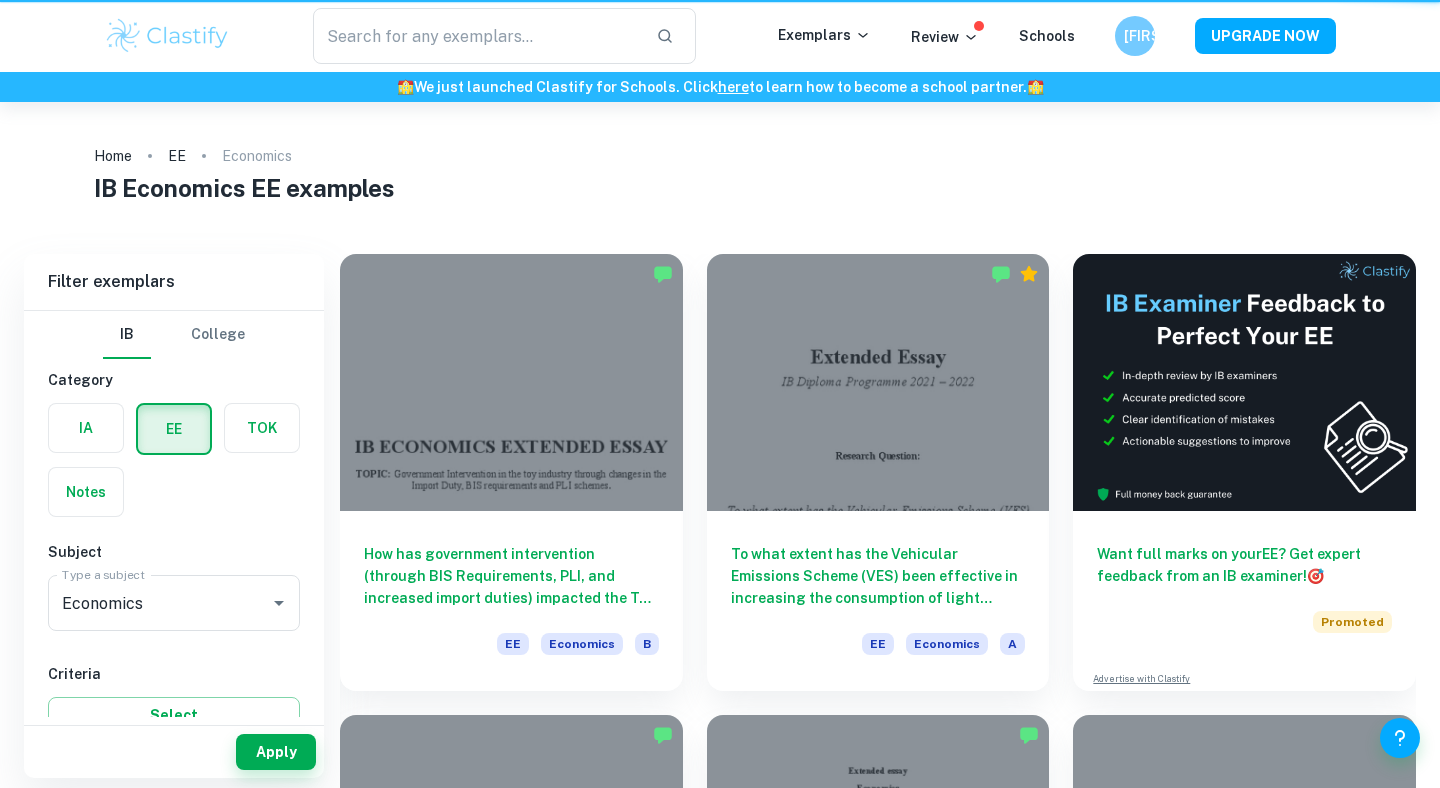 scroll, scrollTop: 1584, scrollLeft: 0, axis: vertical 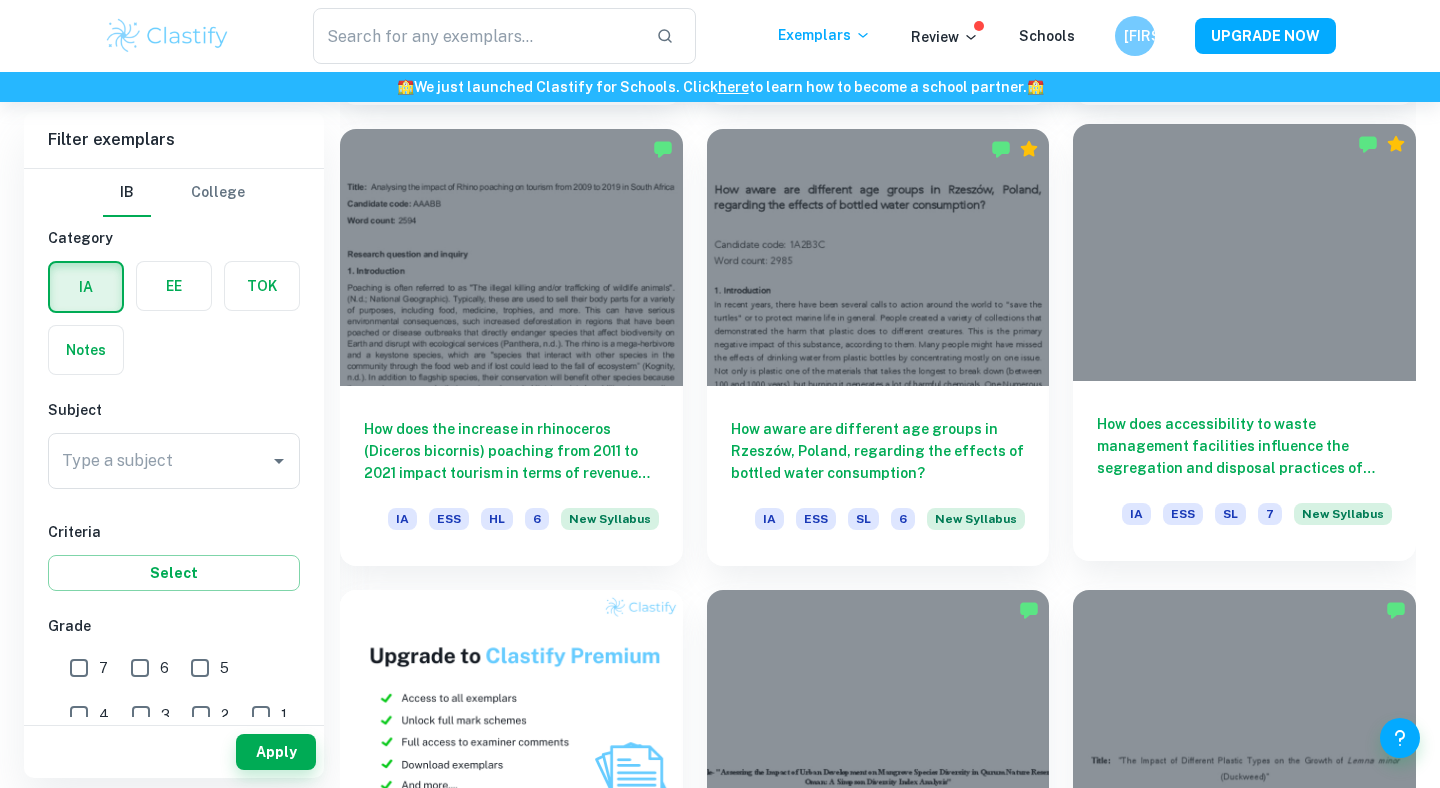 click at bounding box center (1244, 252) 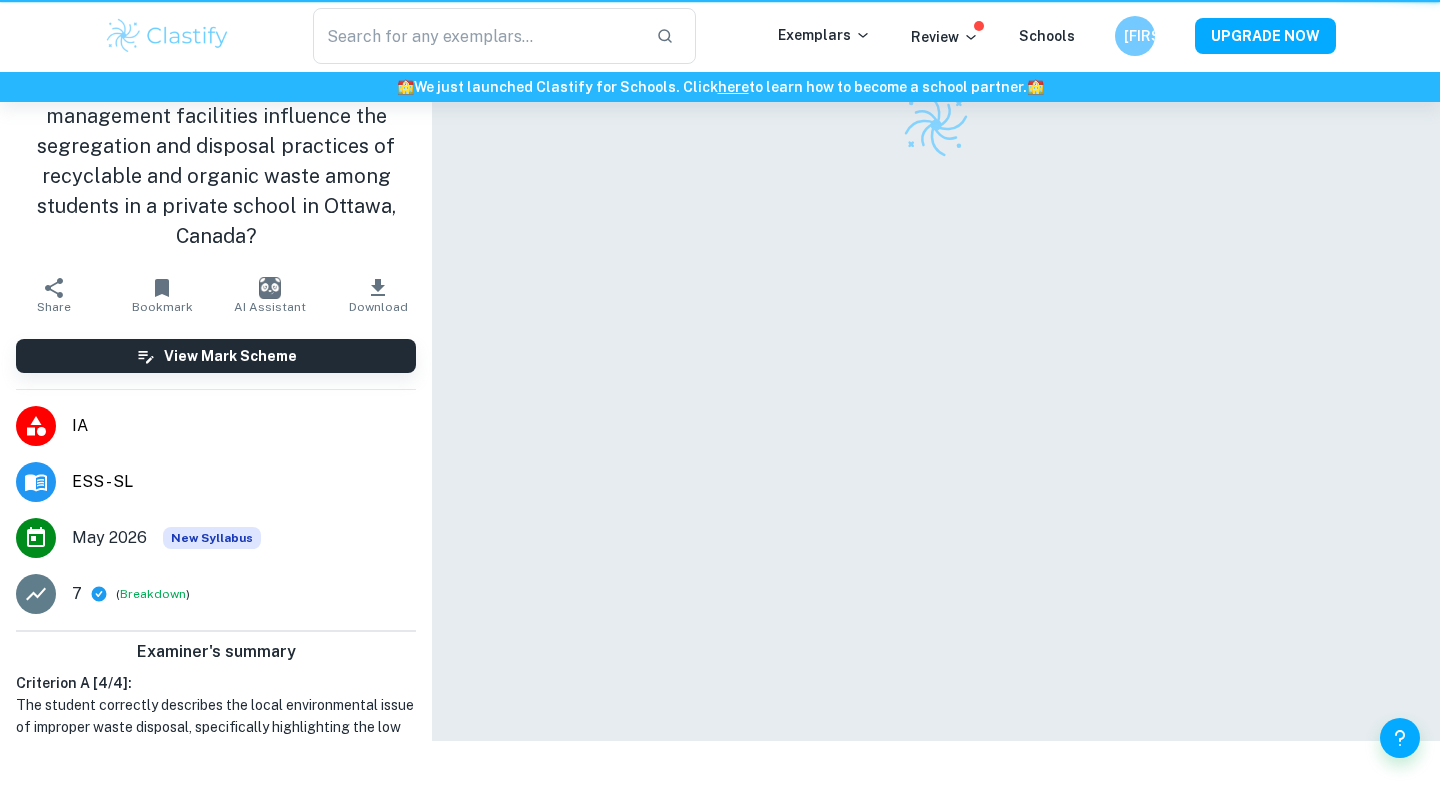 scroll, scrollTop: 0, scrollLeft: 0, axis: both 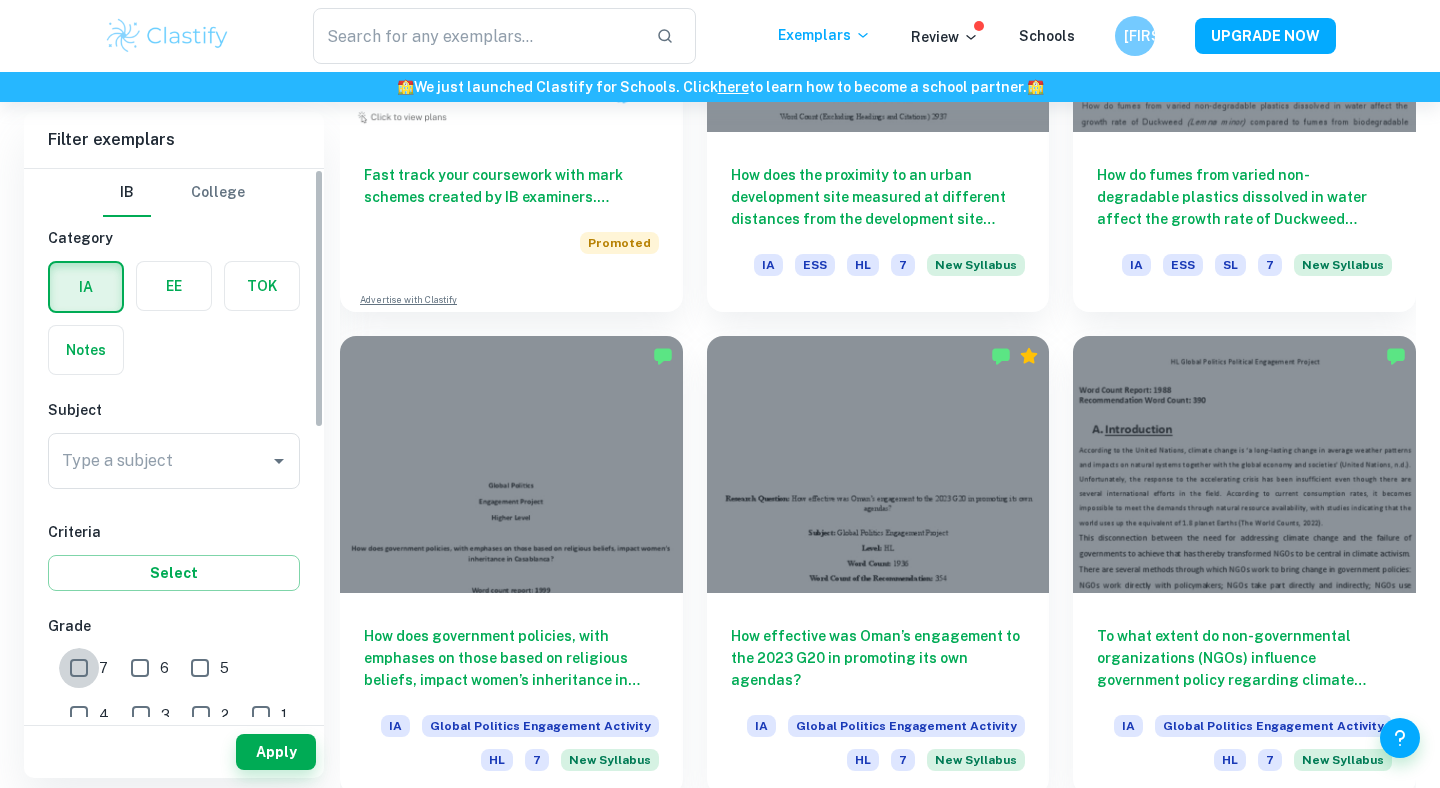 click on "7" at bounding box center [79, 668] 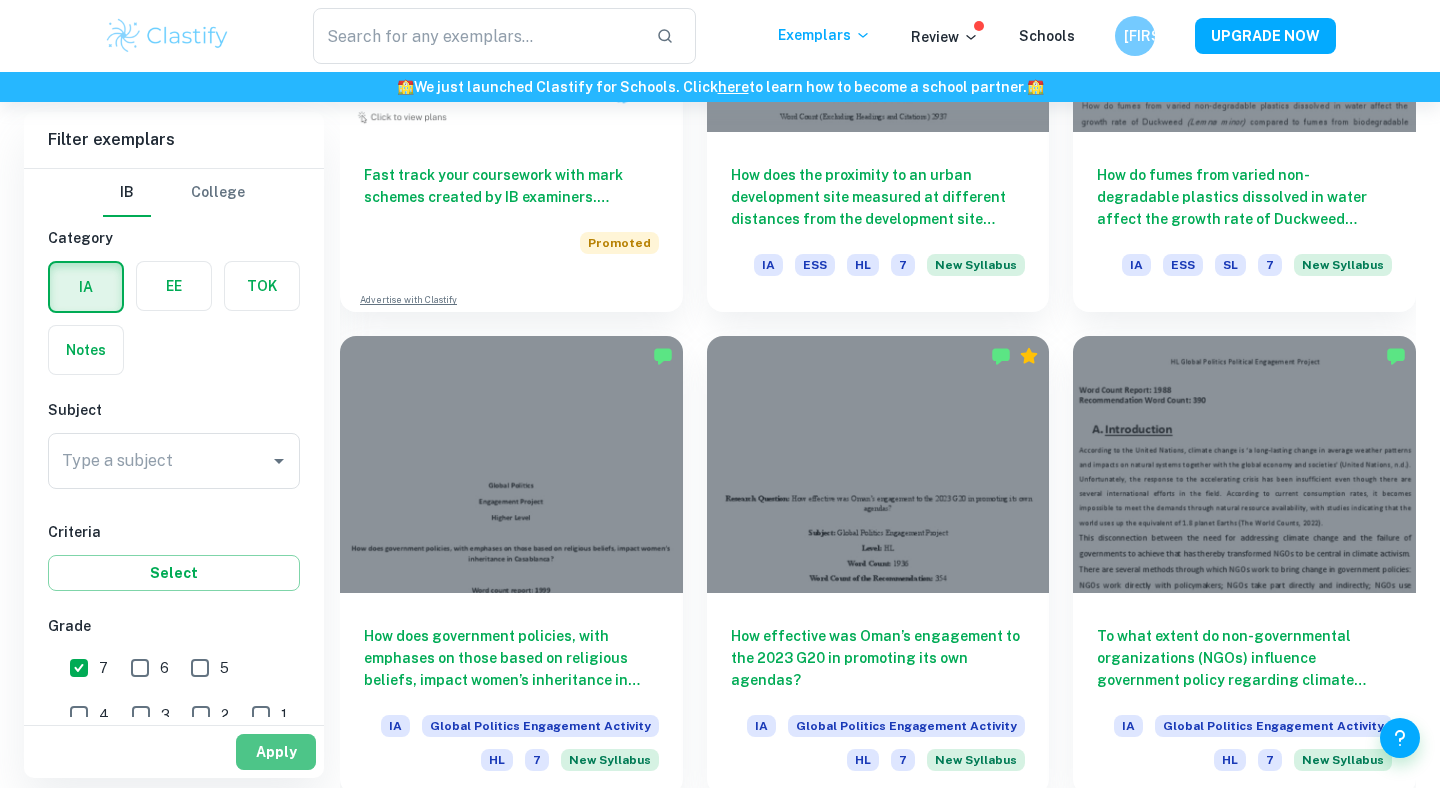 click on "Apply" at bounding box center (276, 752) 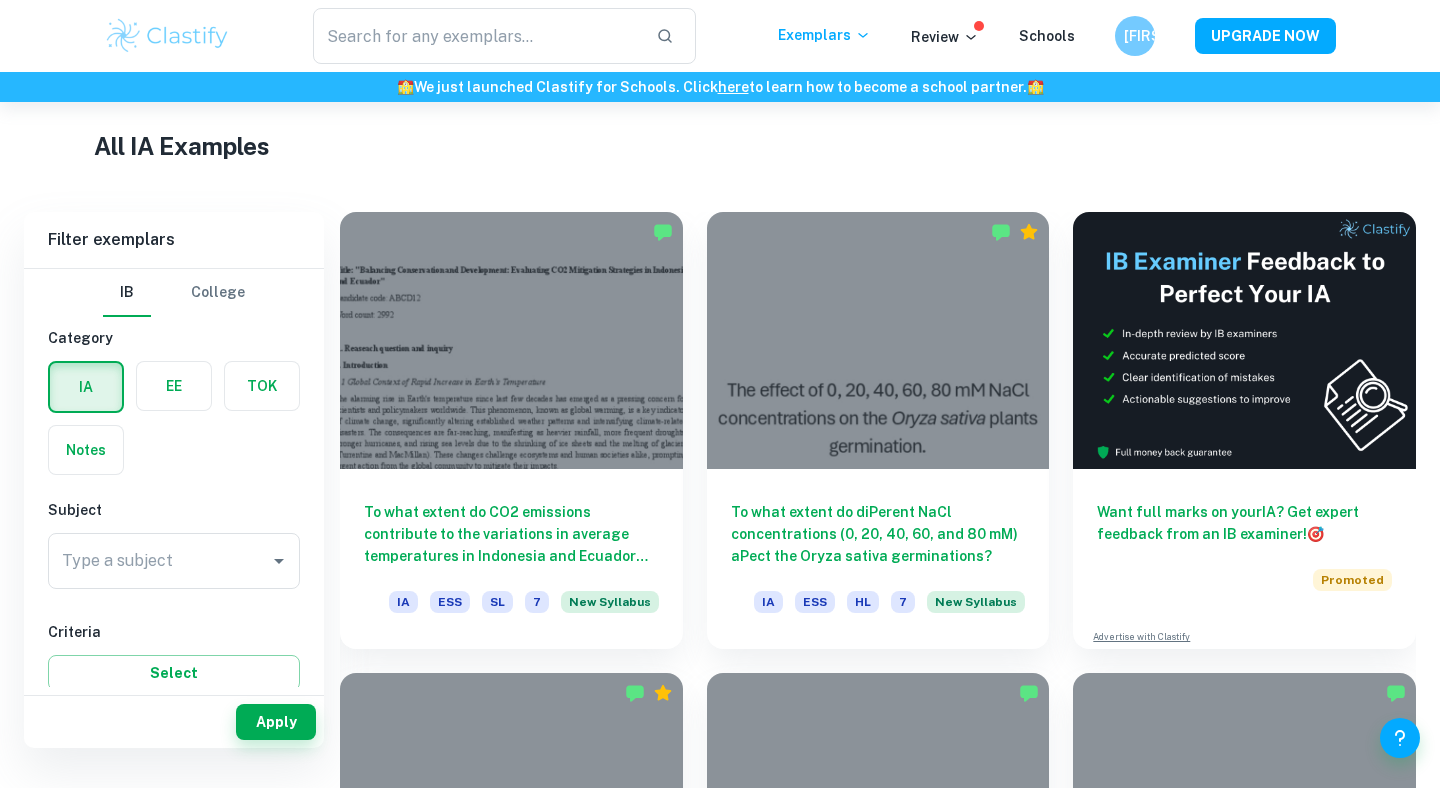 scroll, scrollTop: 422, scrollLeft: 0, axis: vertical 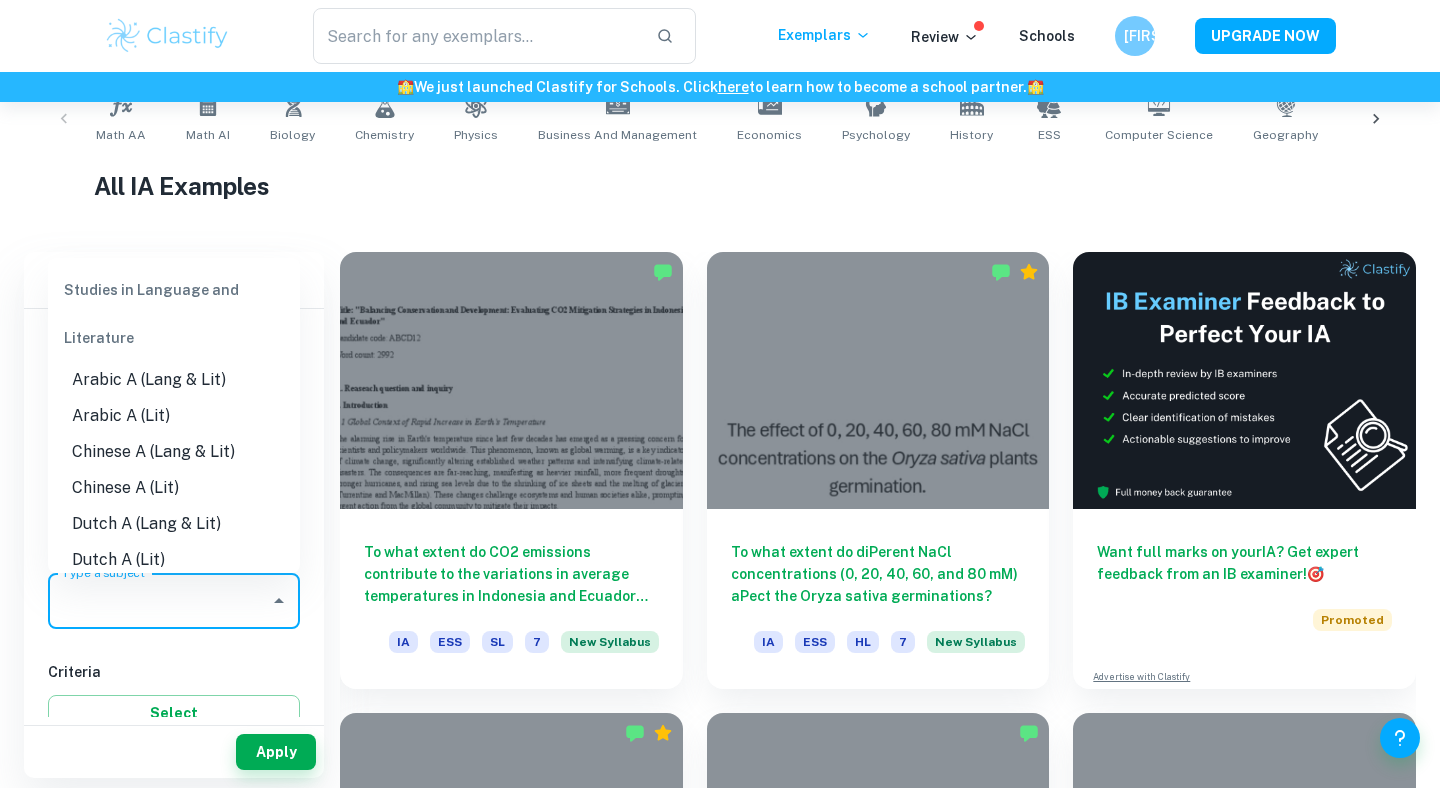 click on "Type a subject" at bounding box center [159, 601] 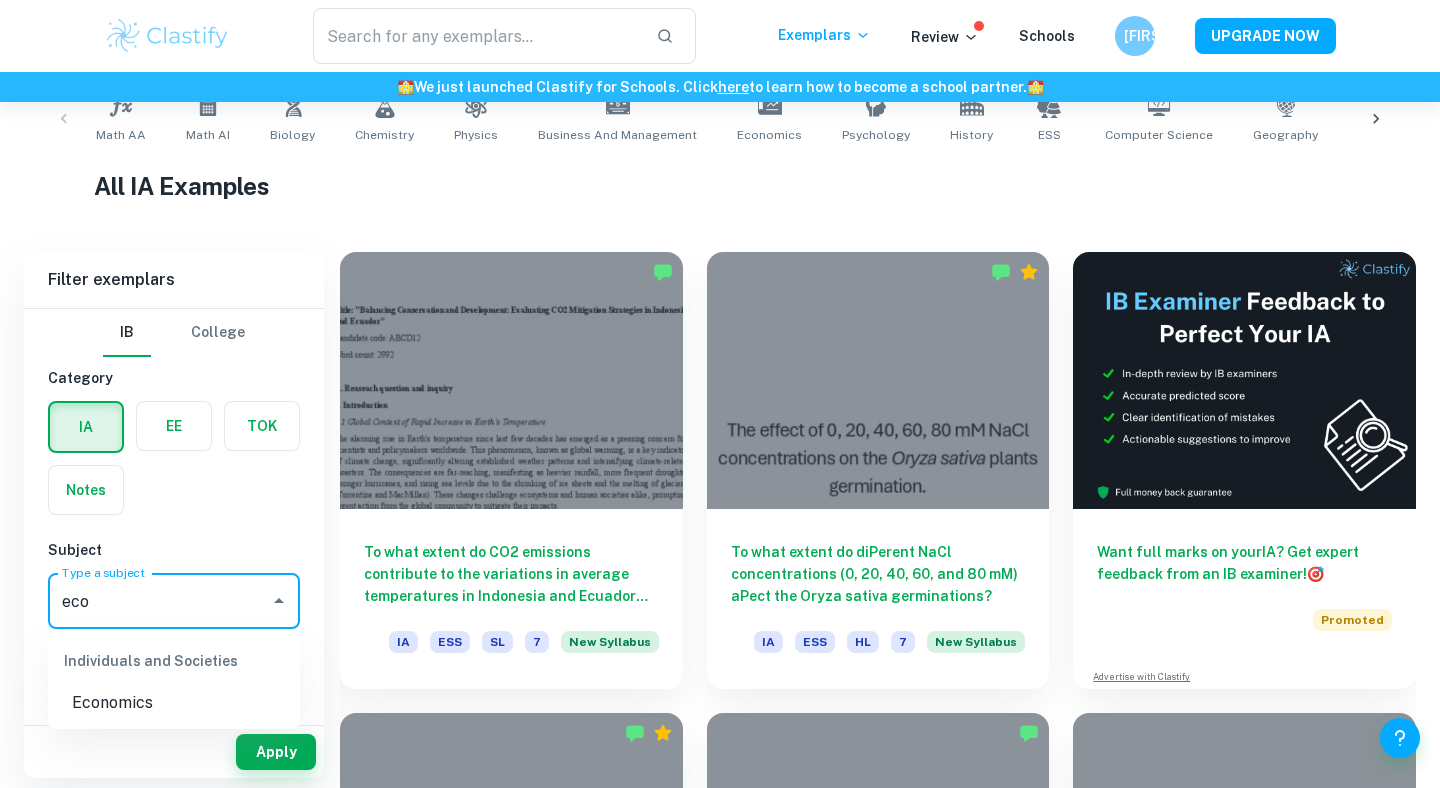 click on "Economics" at bounding box center [174, 703] 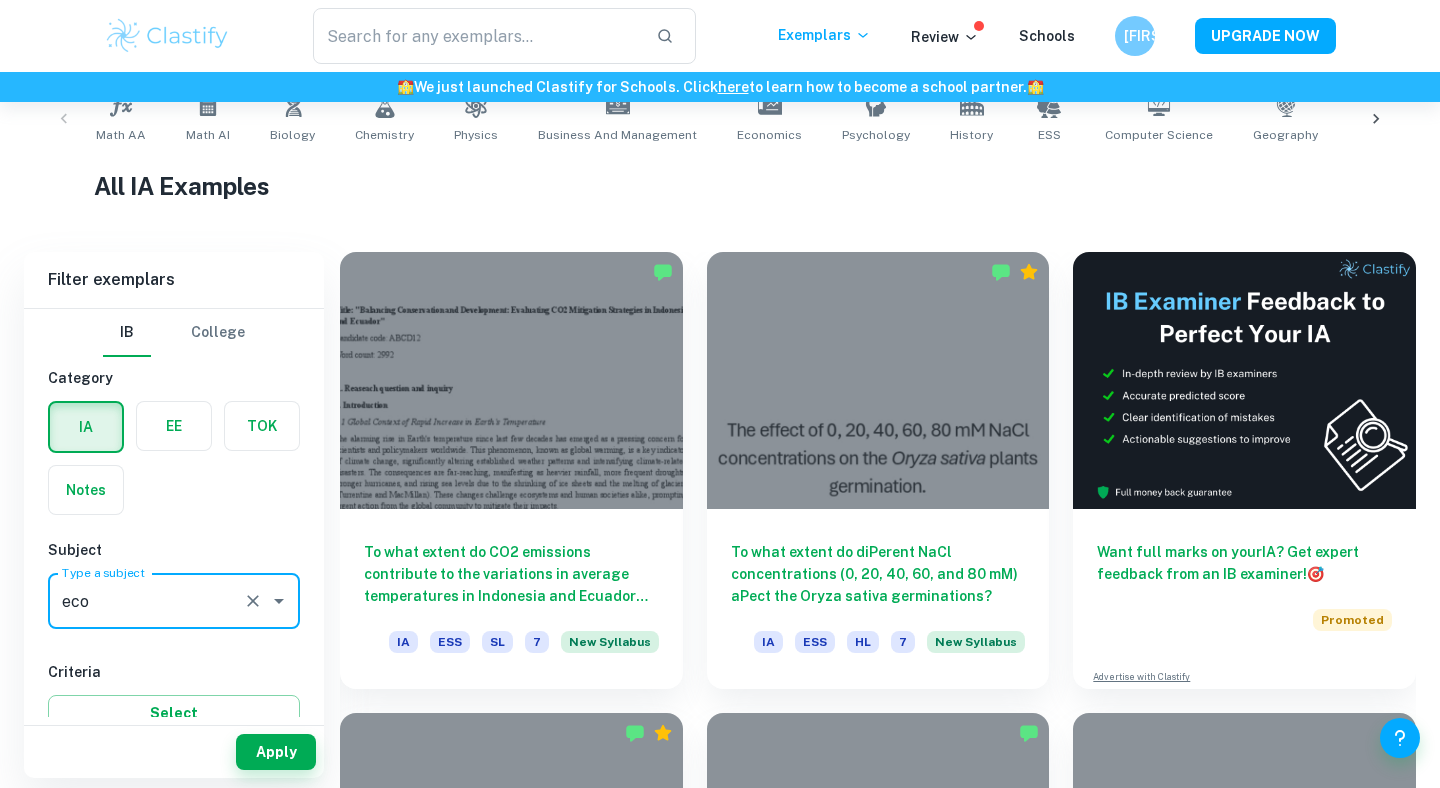 type on "Economics" 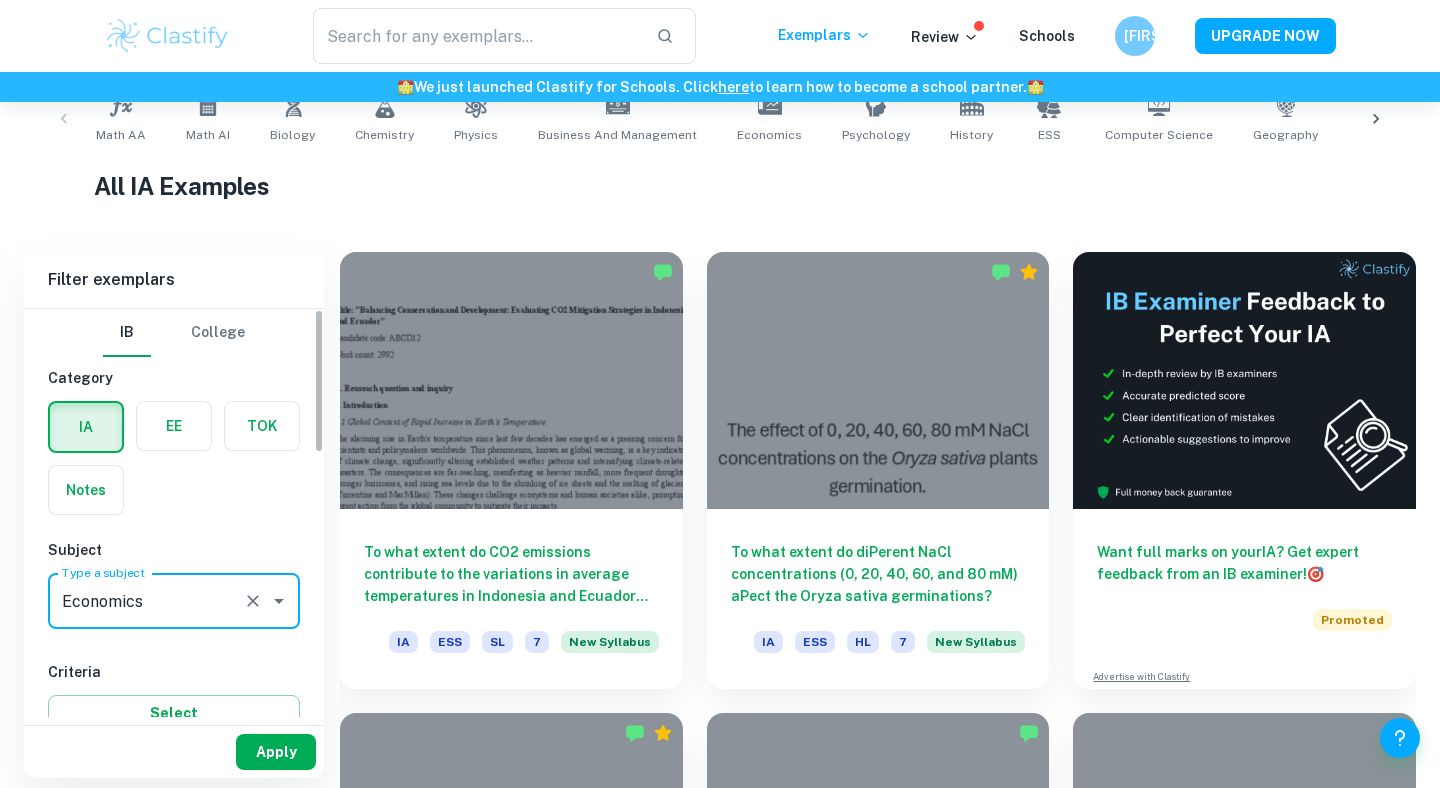 click on "Apply" at bounding box center [276, 752] 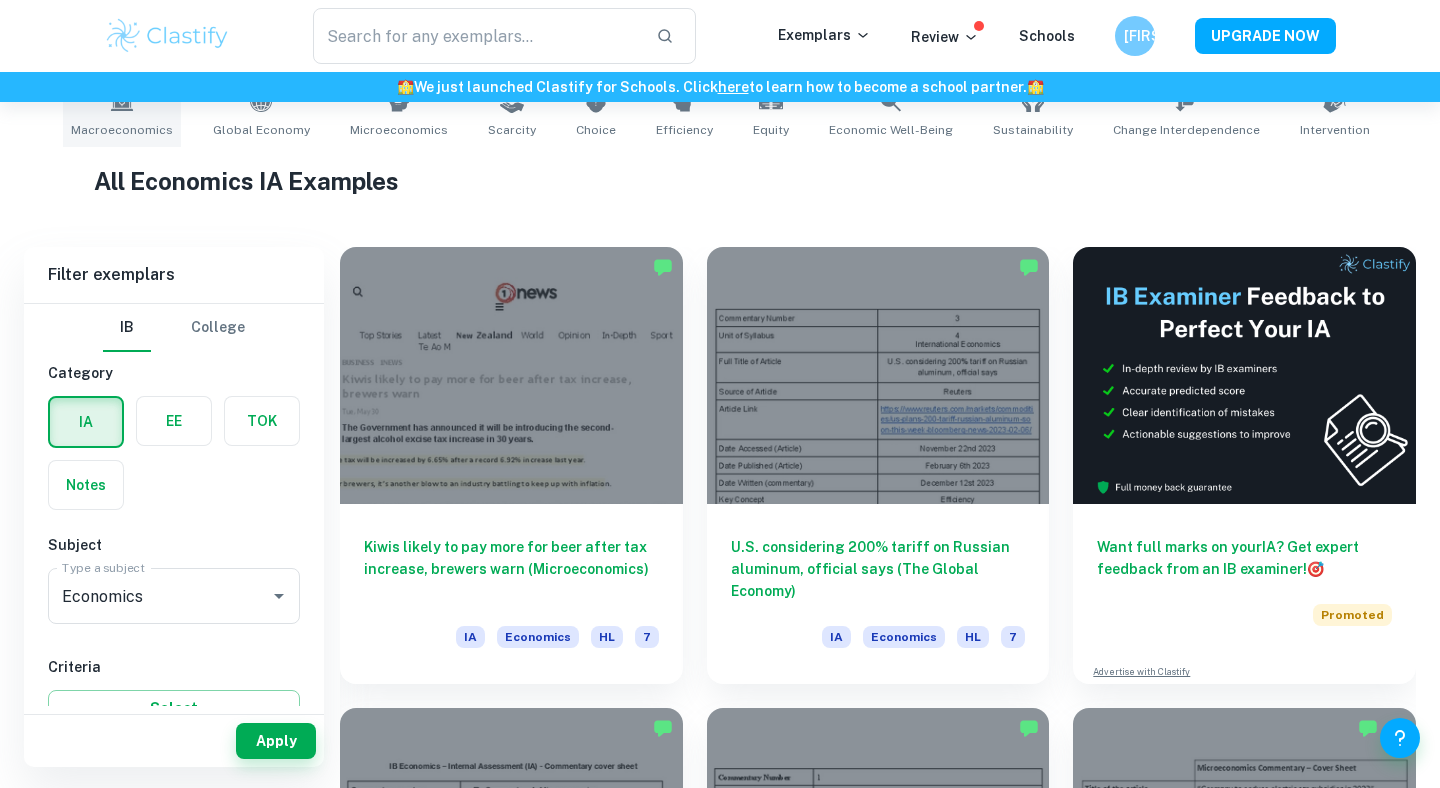 scroll, scrollTop: 431, scrollLeft: 0, axis: vertical 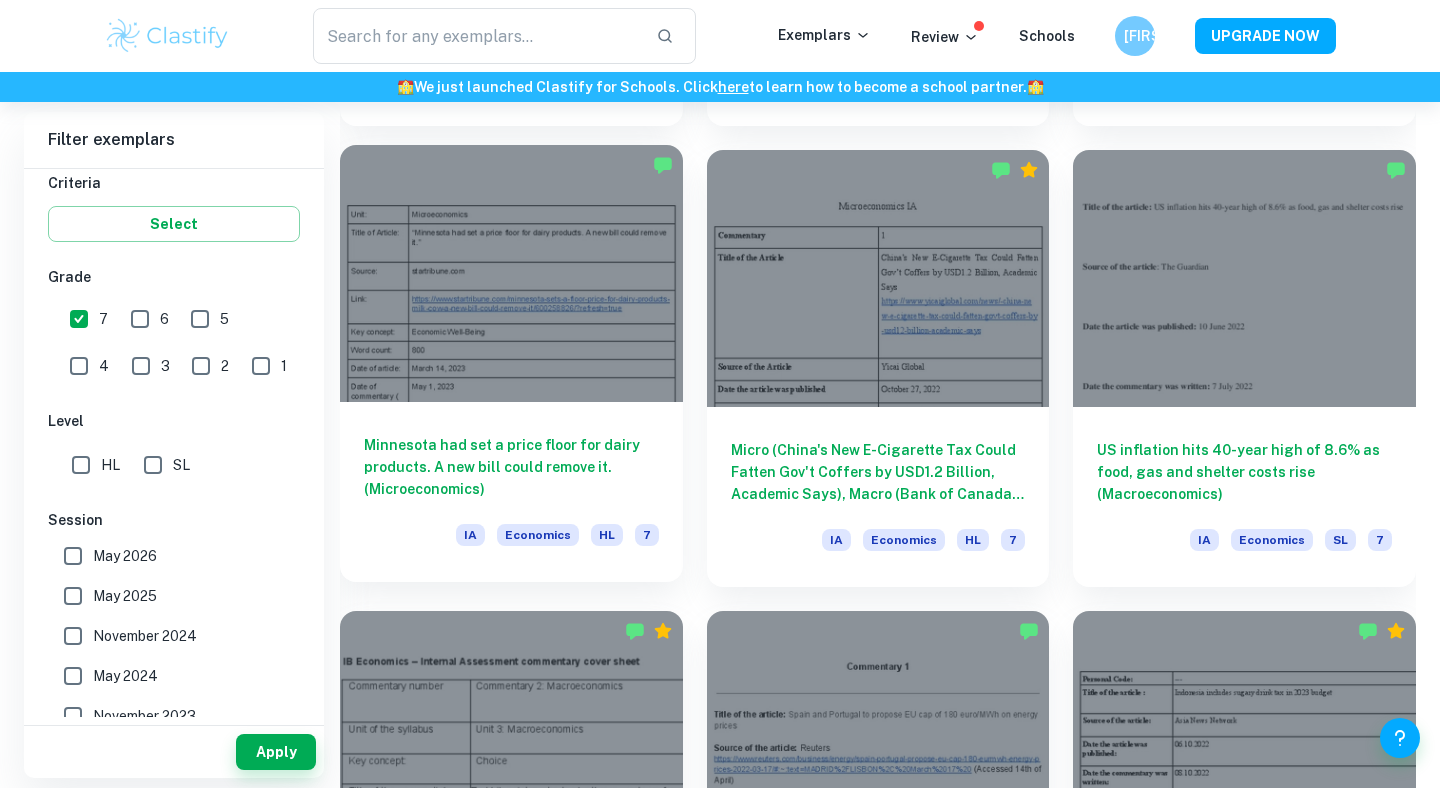 click at bounding box center [511, 273] 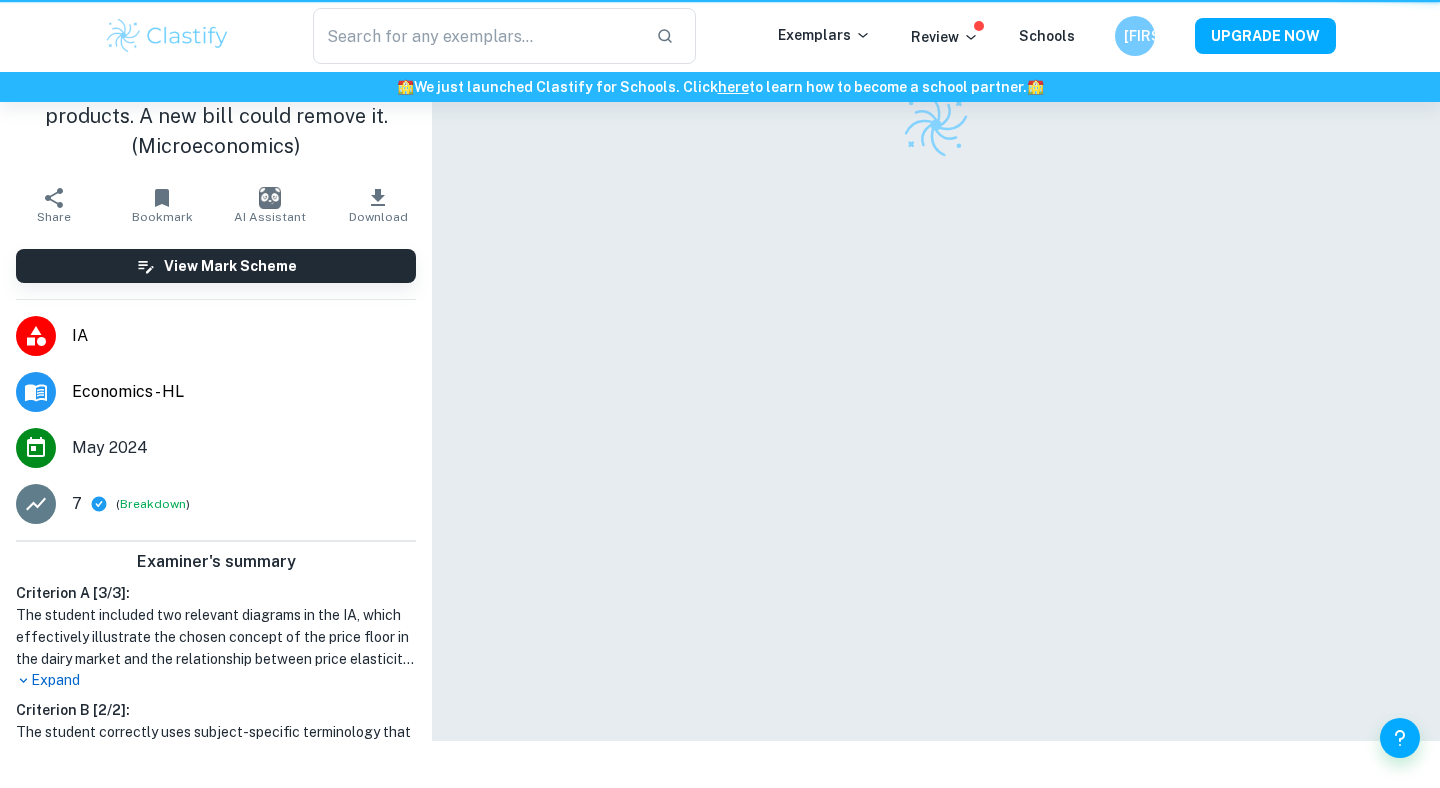 scroll, scrollTop: 0, scrollLeft: 0, axis: both 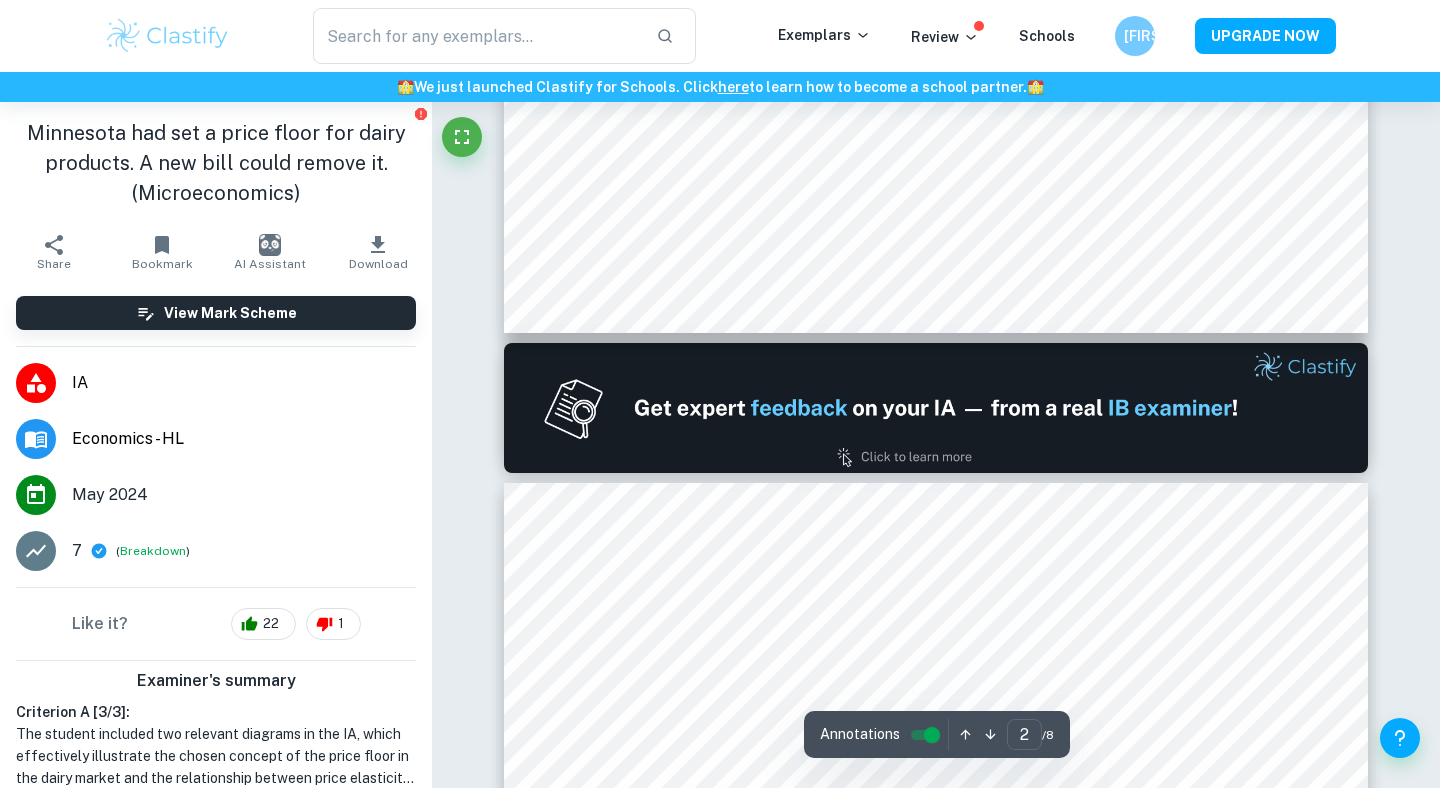 type on "1" 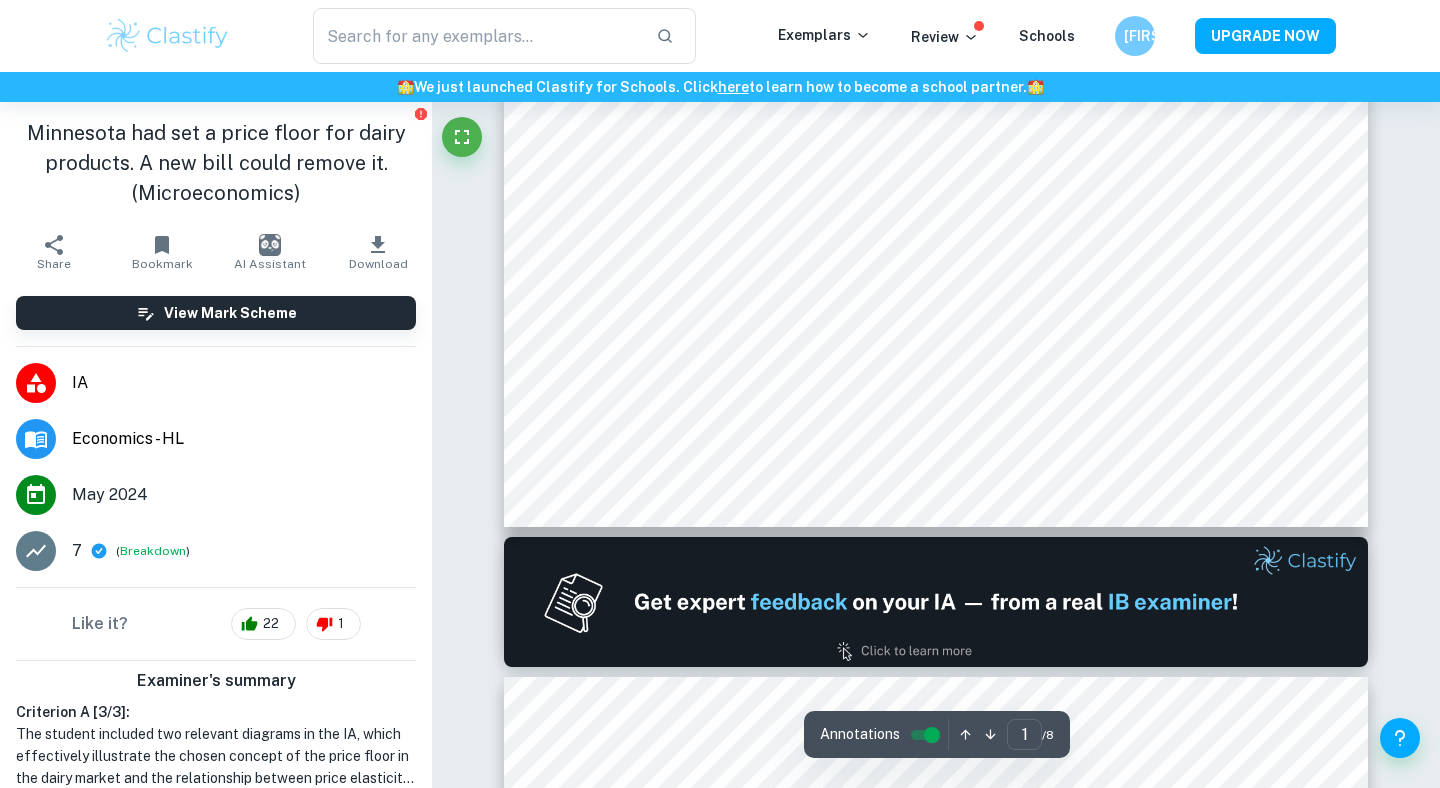 scroll, scrollTop: 271, scrollLeft: 0, axis: vertical 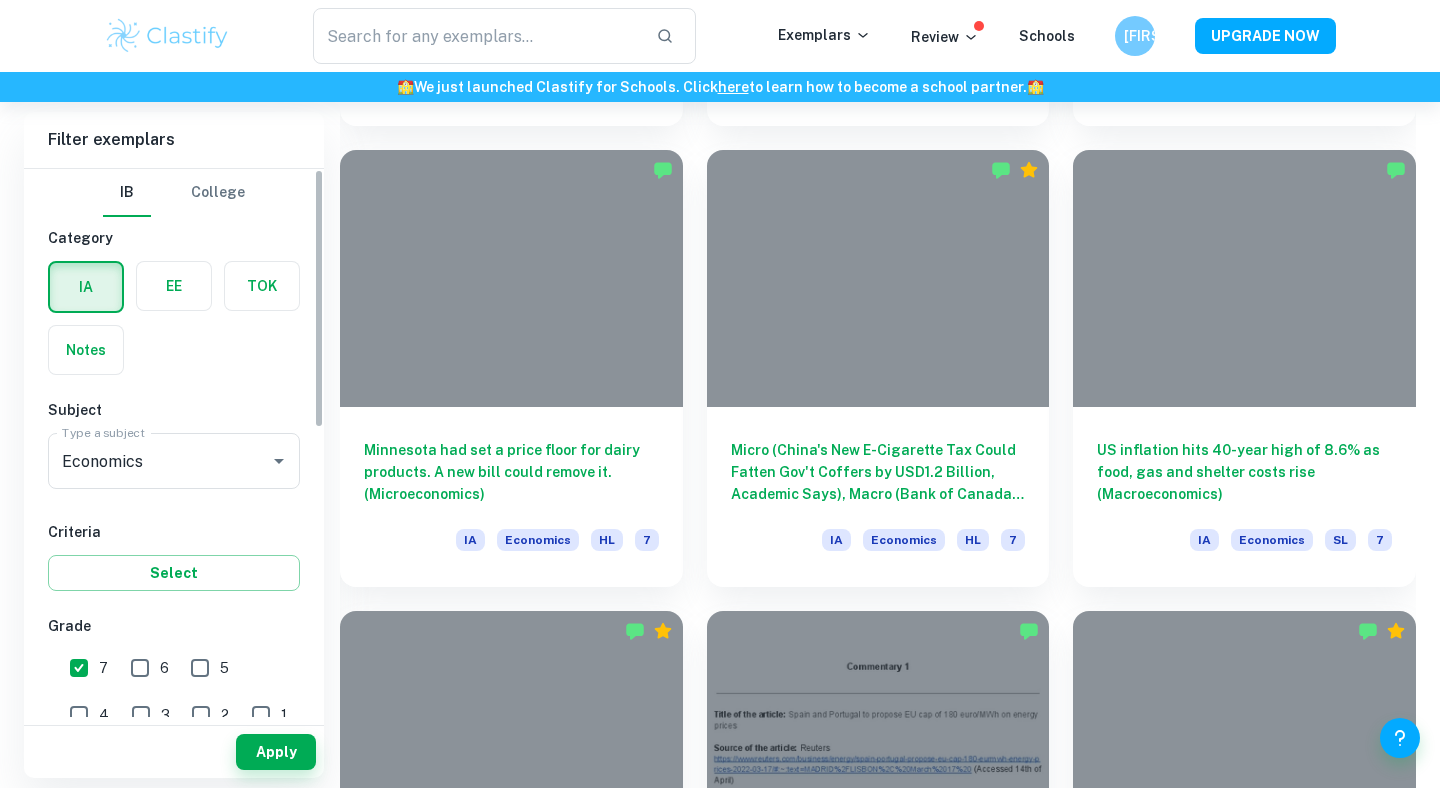 click at bounding box center [174, 286] 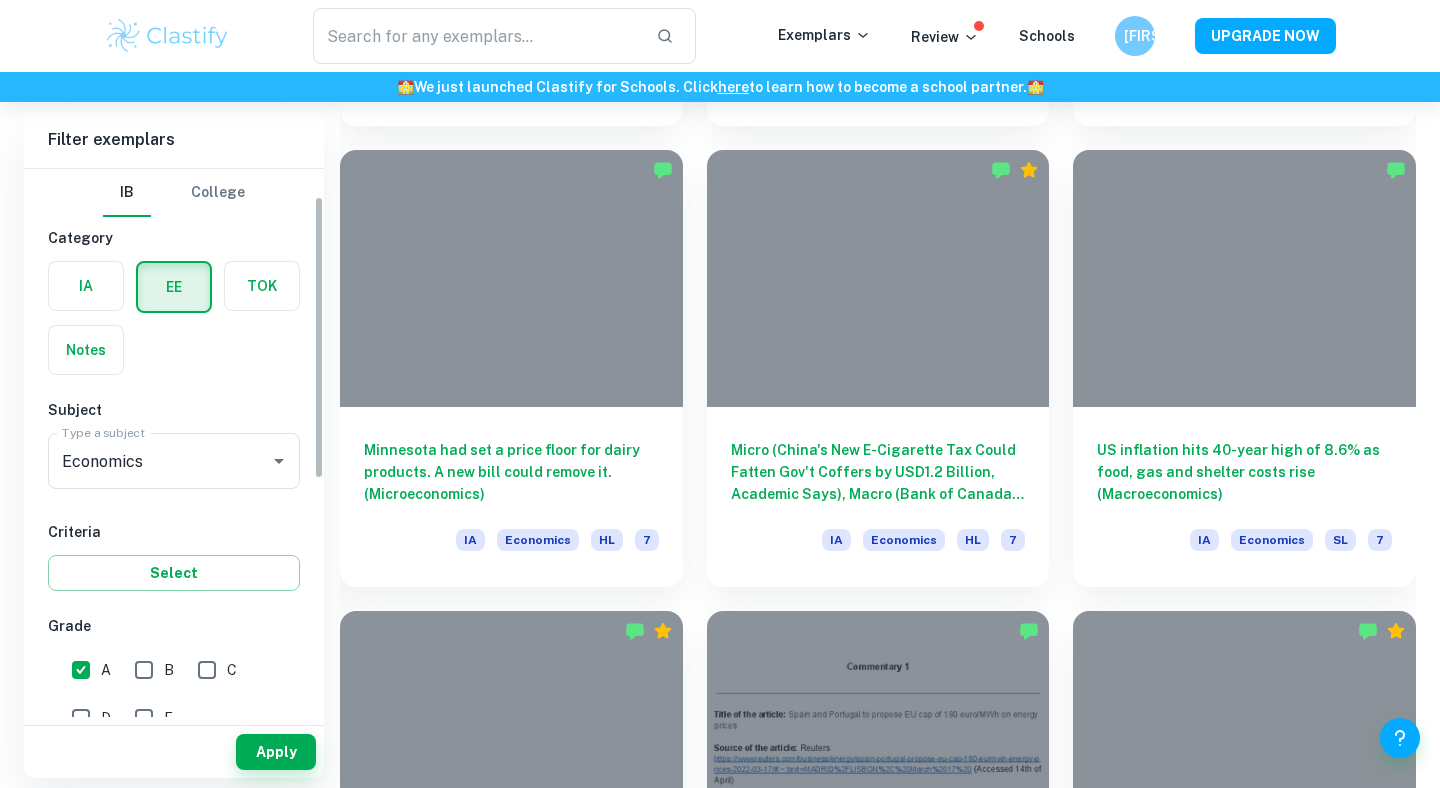 scroll, scrollTop: 214, scrollLeft: 0, axis: vertical 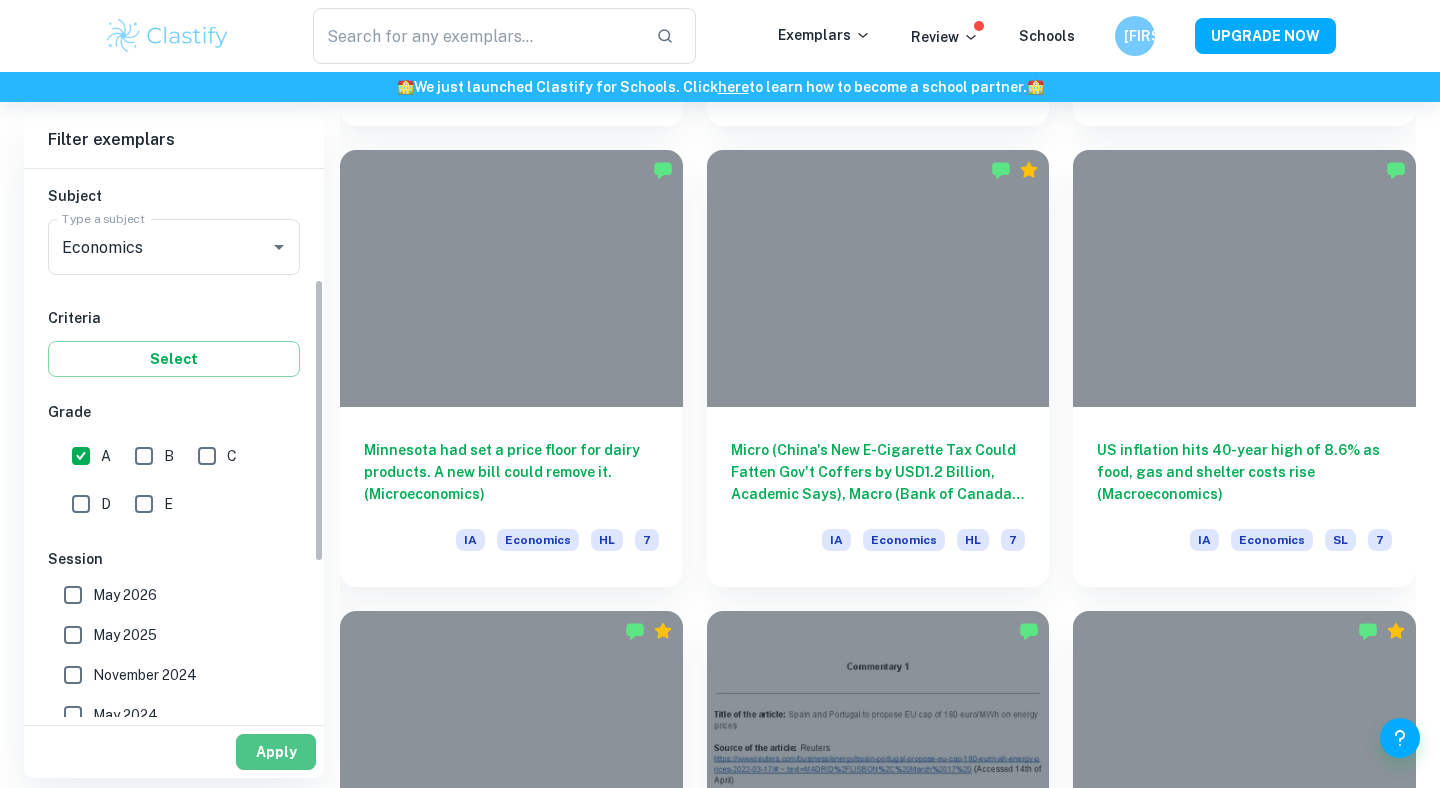 click on "Apply" at bounding box center [276, 752] 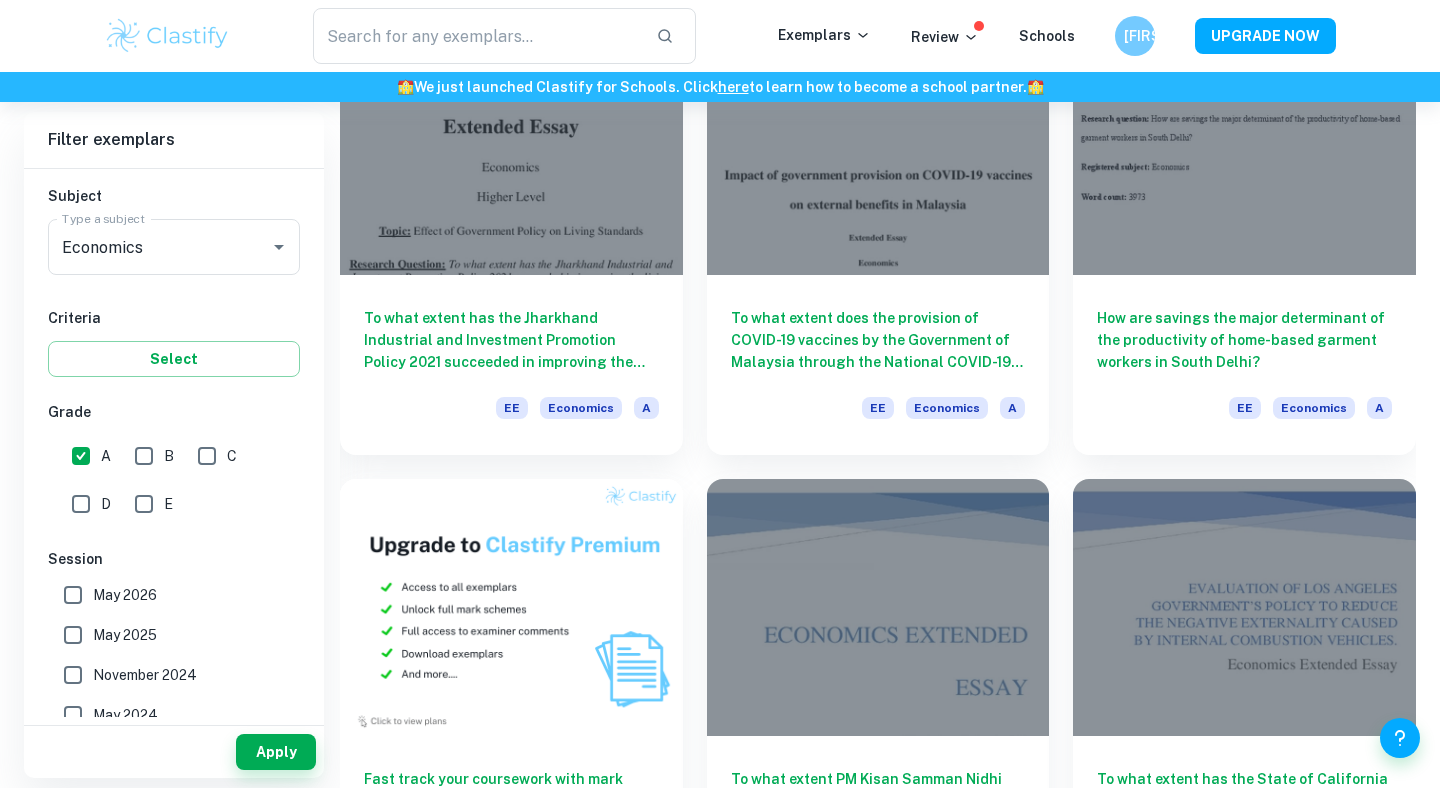 scroll, scrollTop: 697, scrollLeft: 0, axis: vertical 